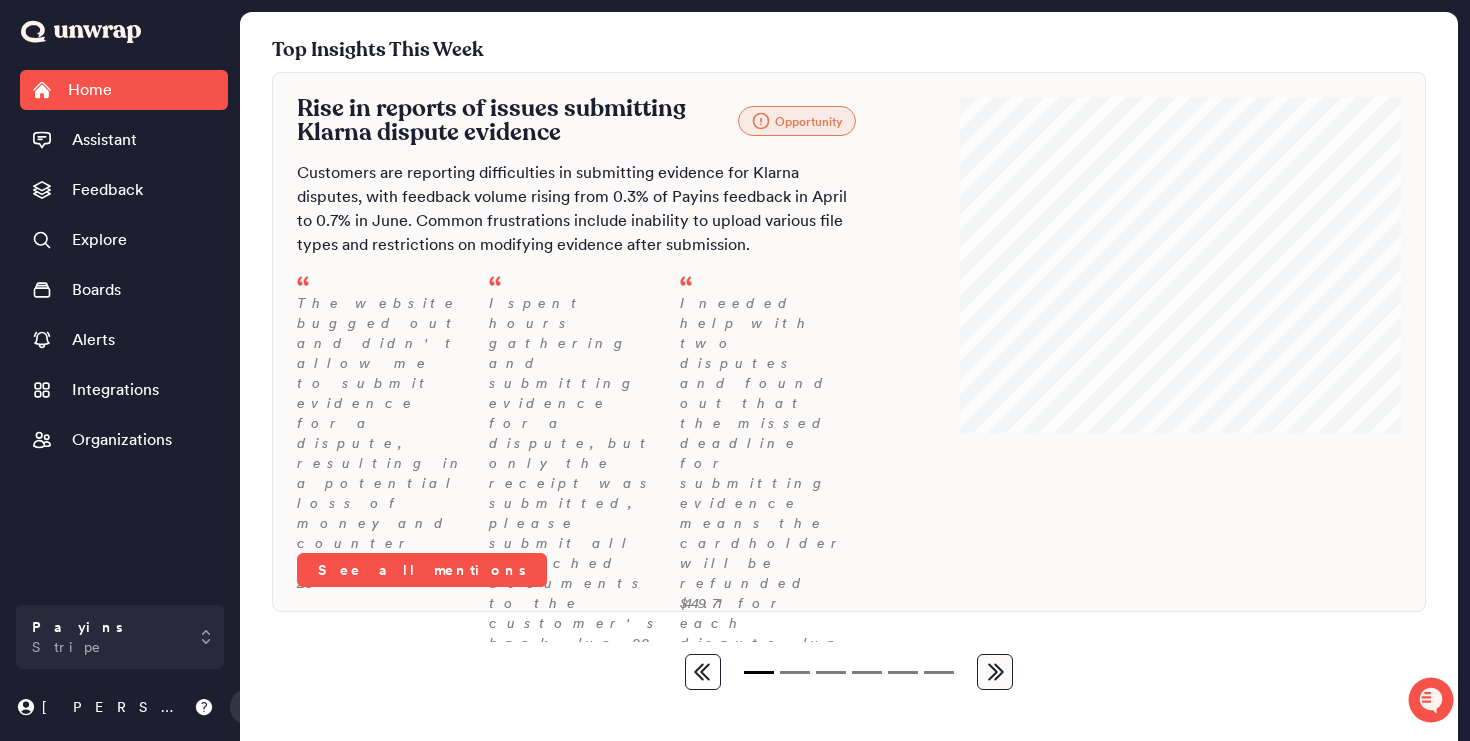 scroll, scrollTop: 0, scrollLeft: 0, axis: both 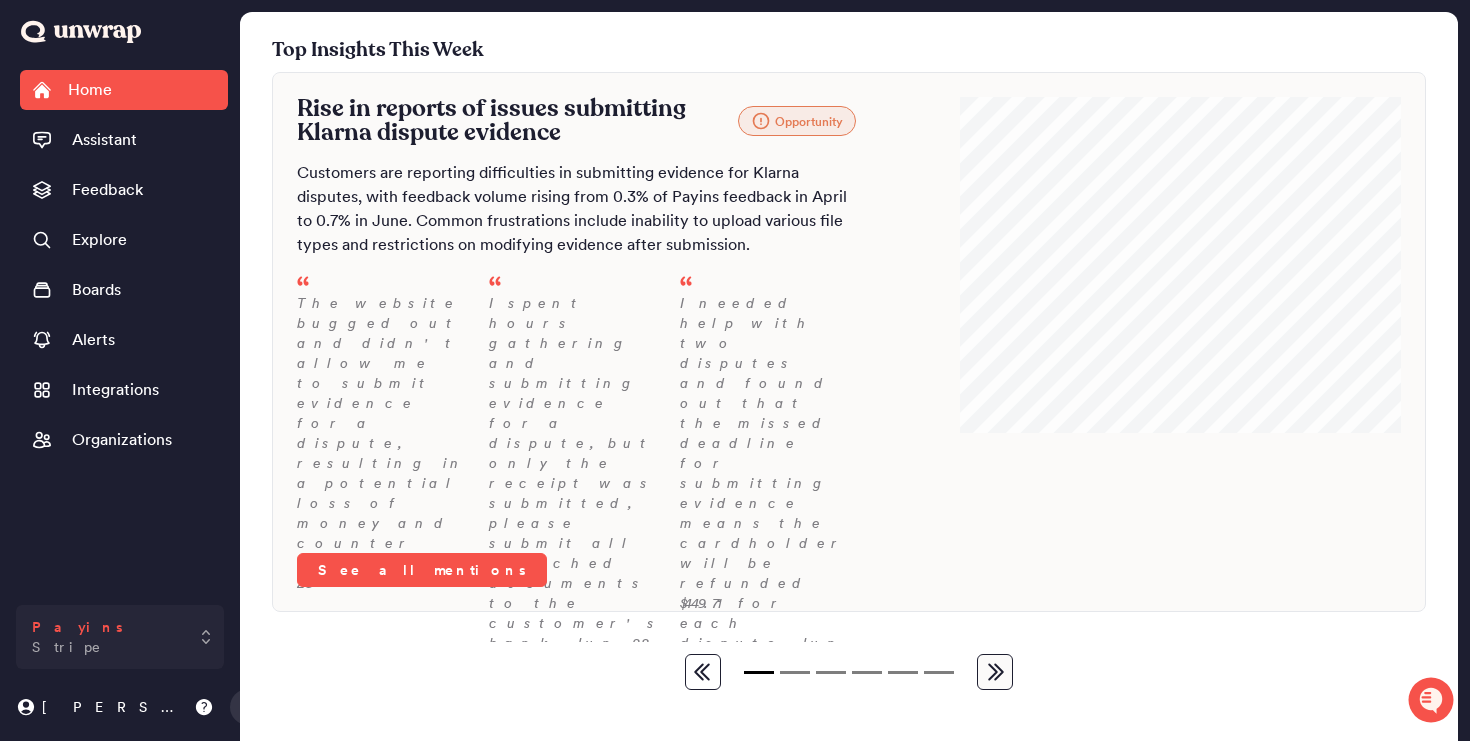 click on "Payins Stripe" at bounding box center (120, 637) 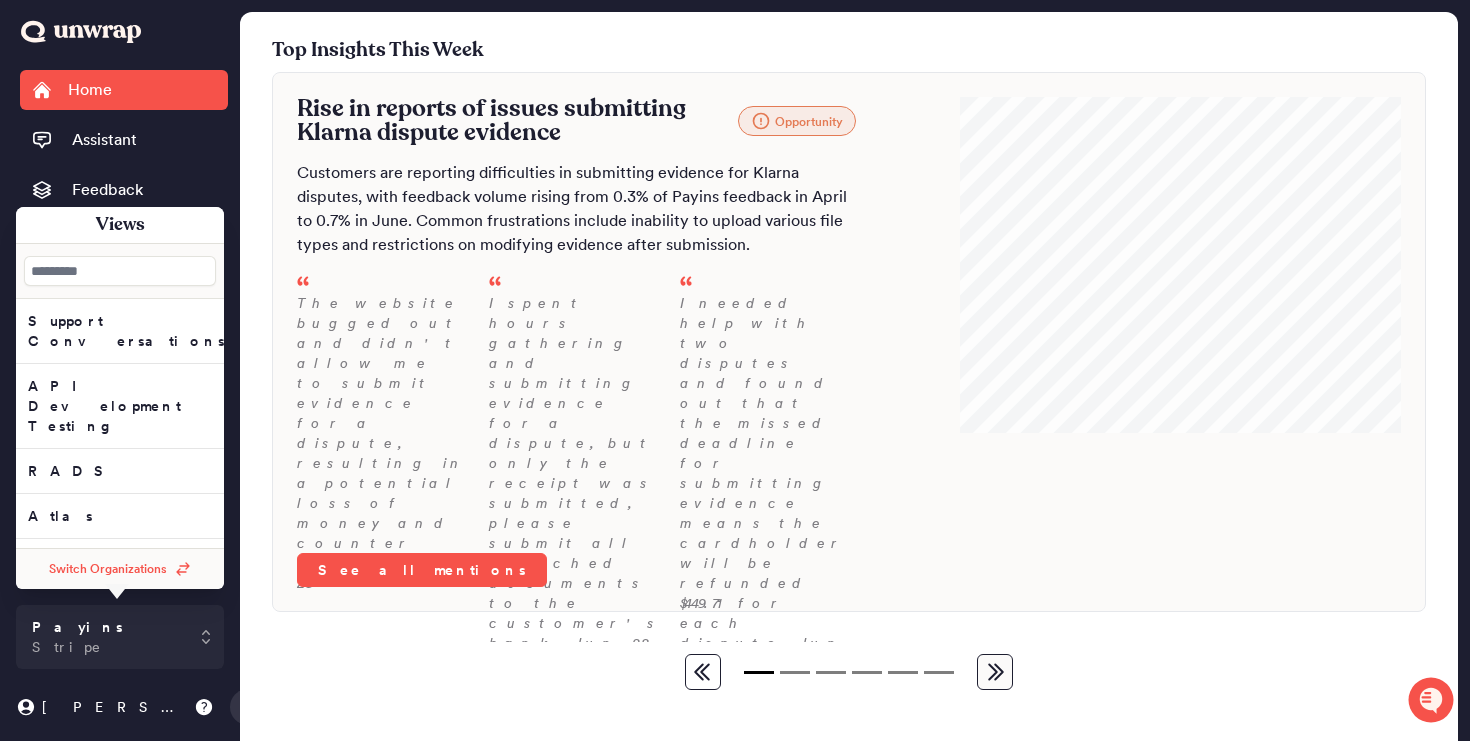 click at bounding box center (120, 271) 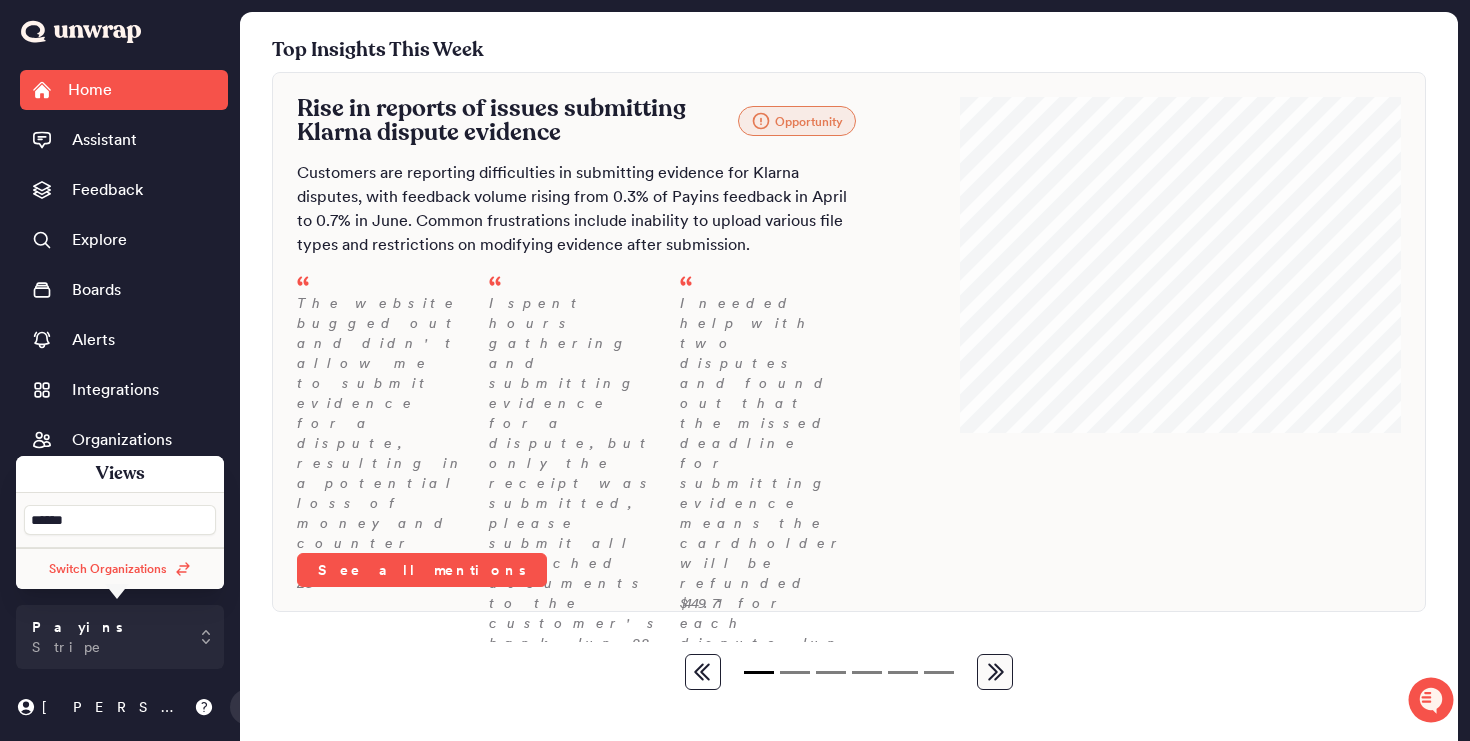 type on "*******" 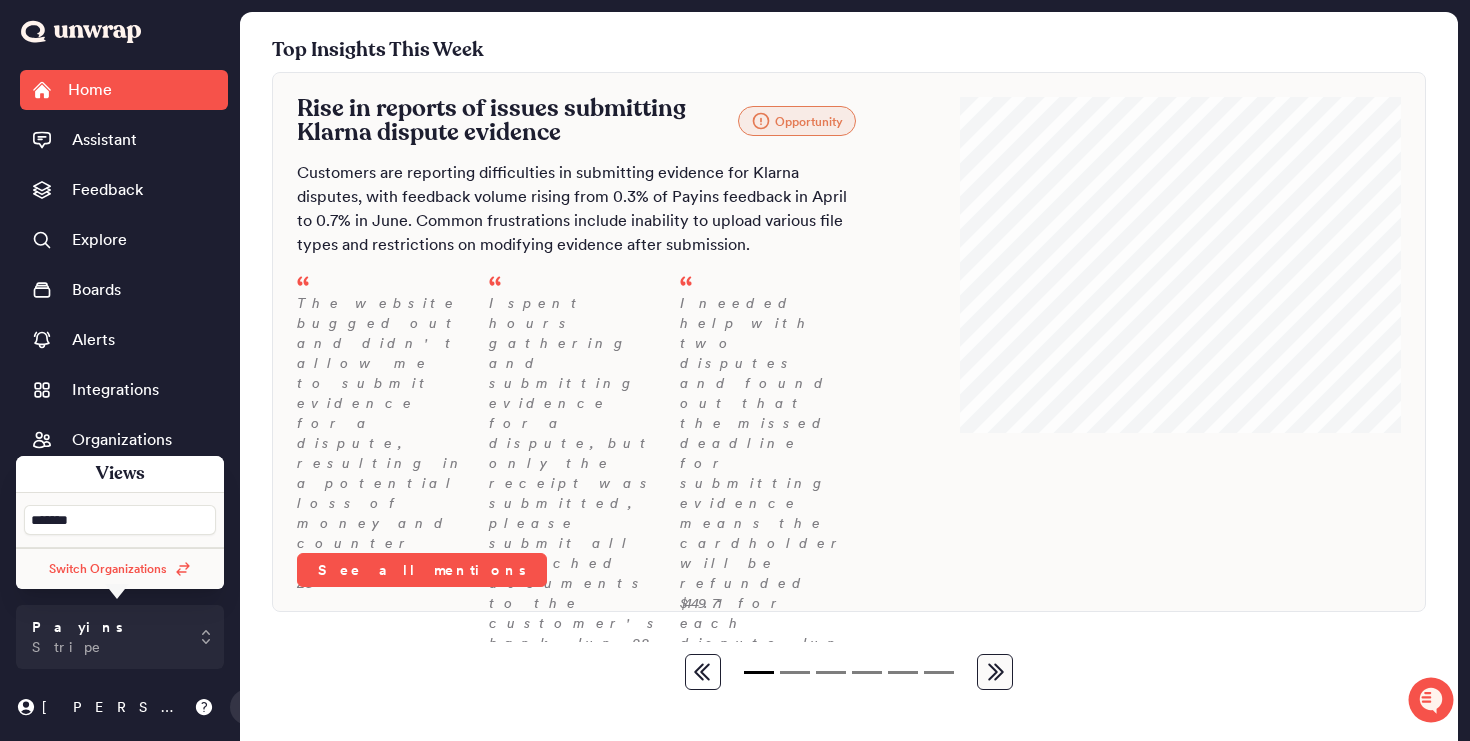 type 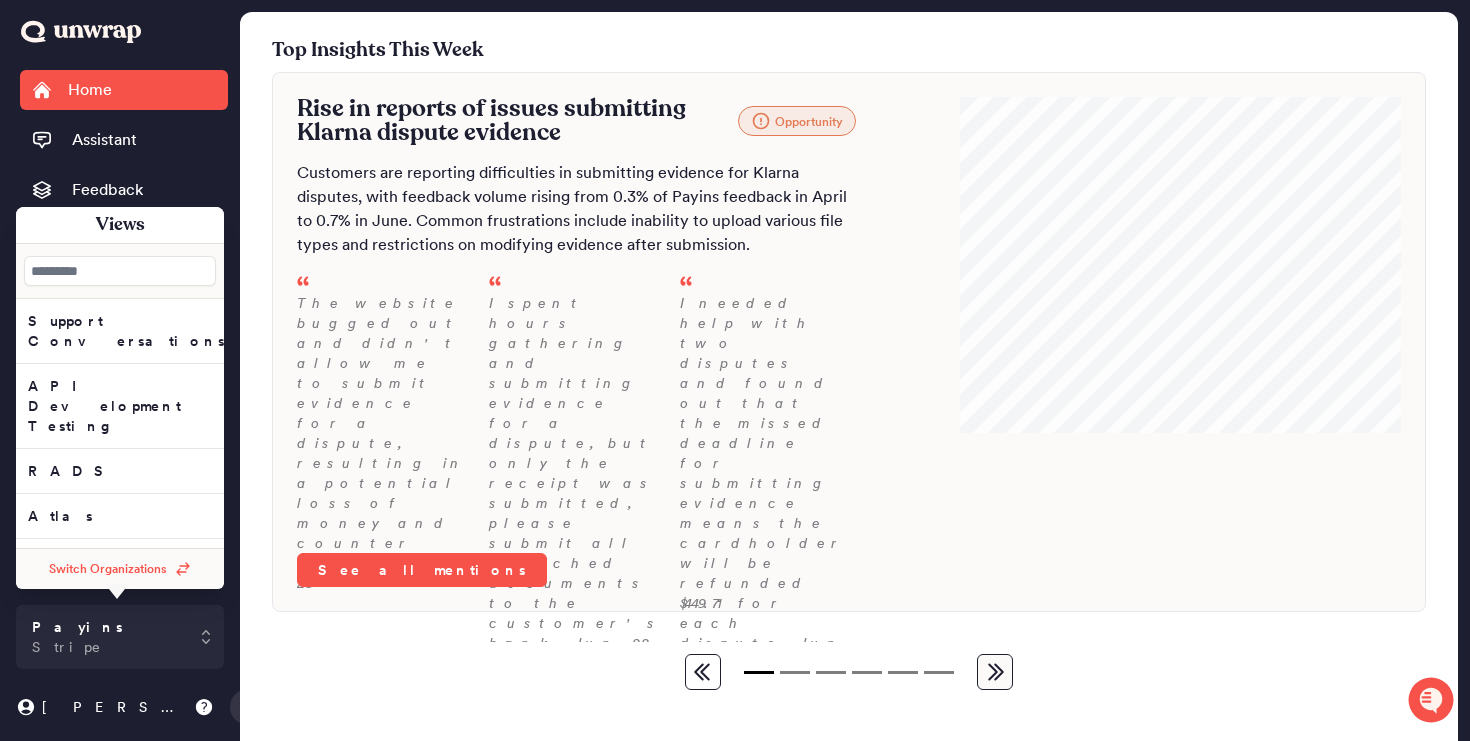 type 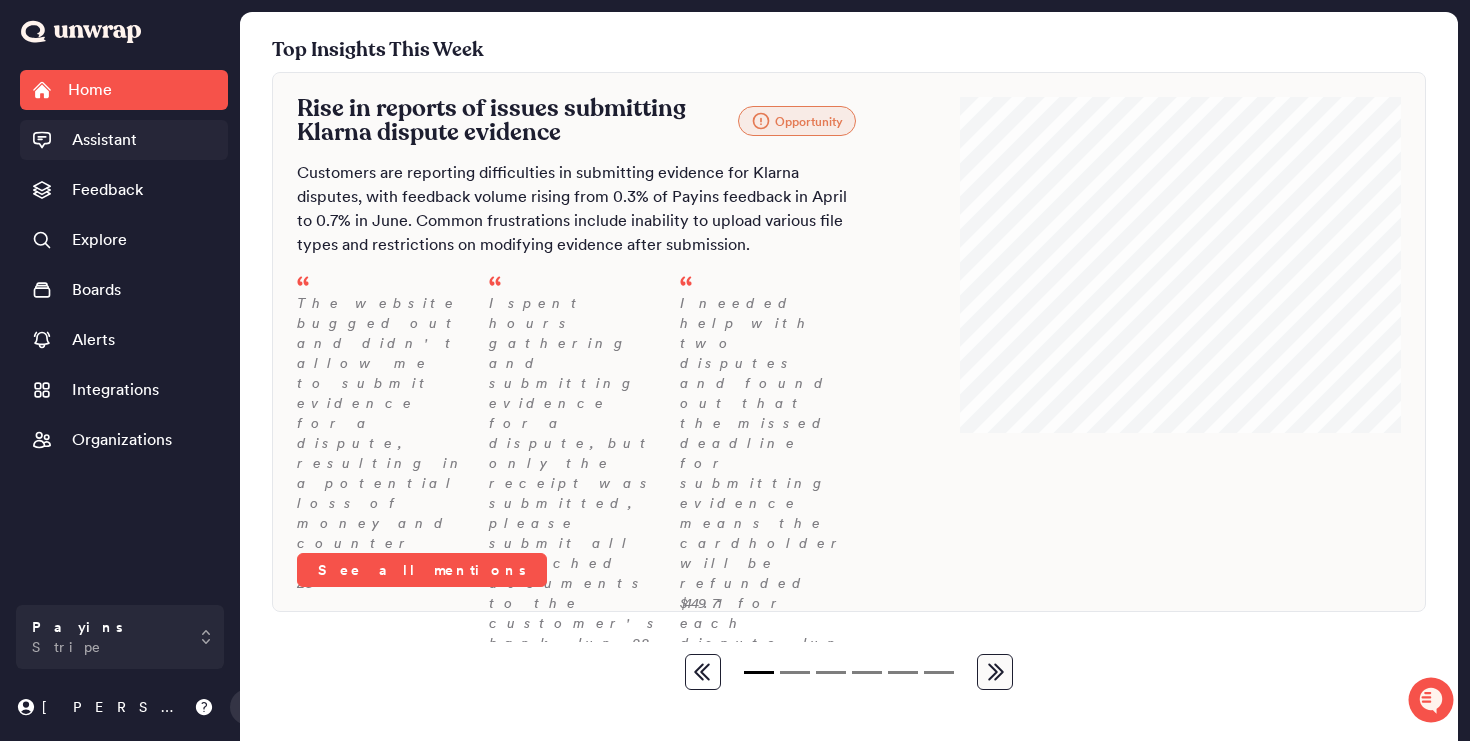 click on "Assistant" at bounding box center [104, 140] 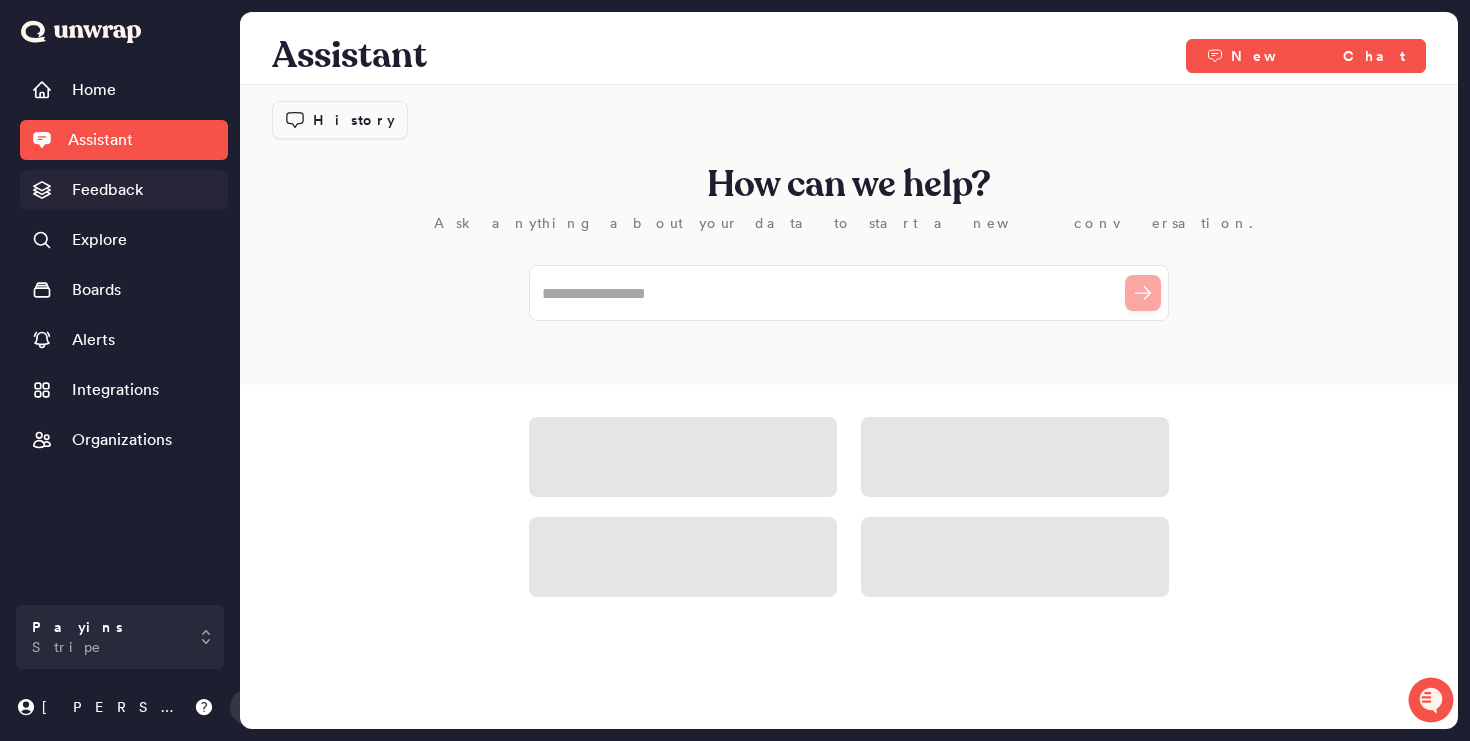 click on "Feedback" at bounding box center (107, 190) 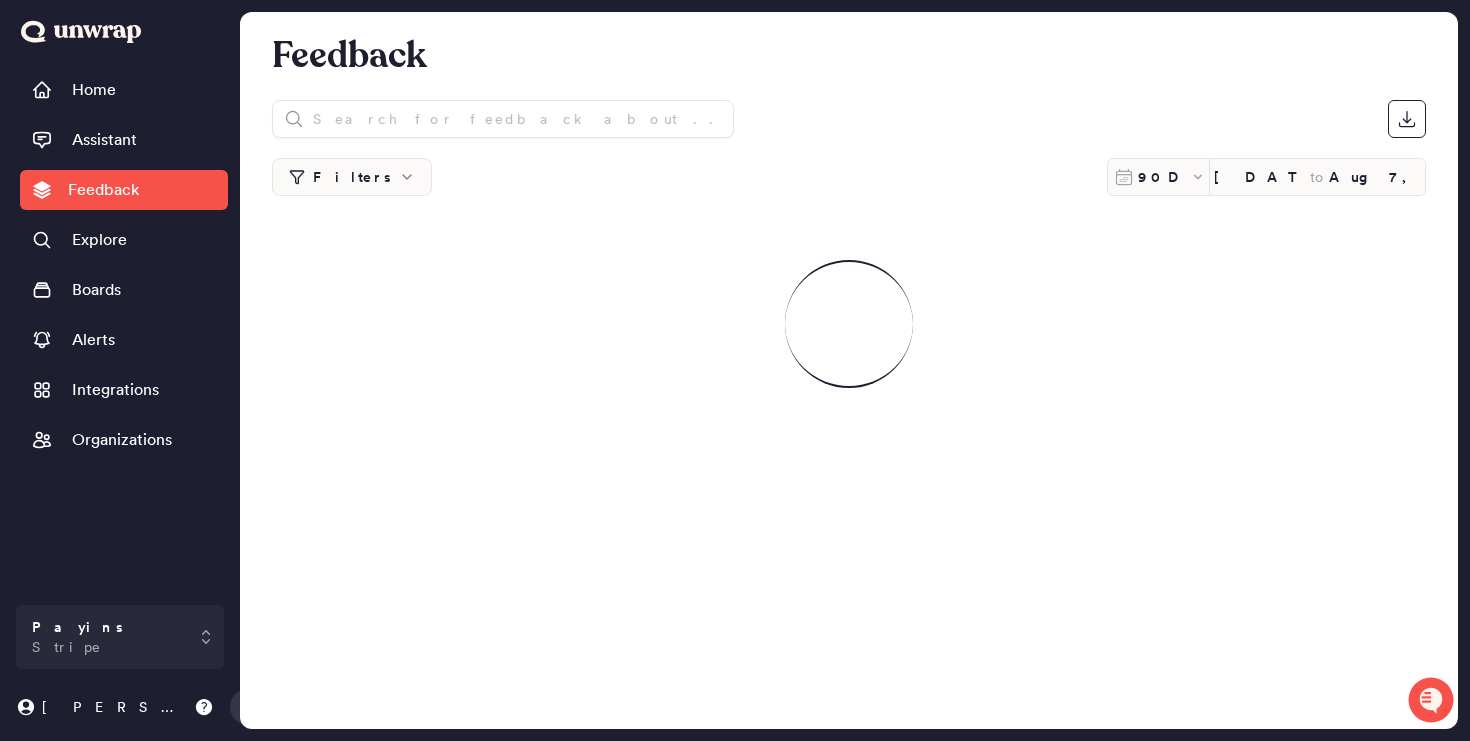 click on "Filters" at bounding box center (352, 177) 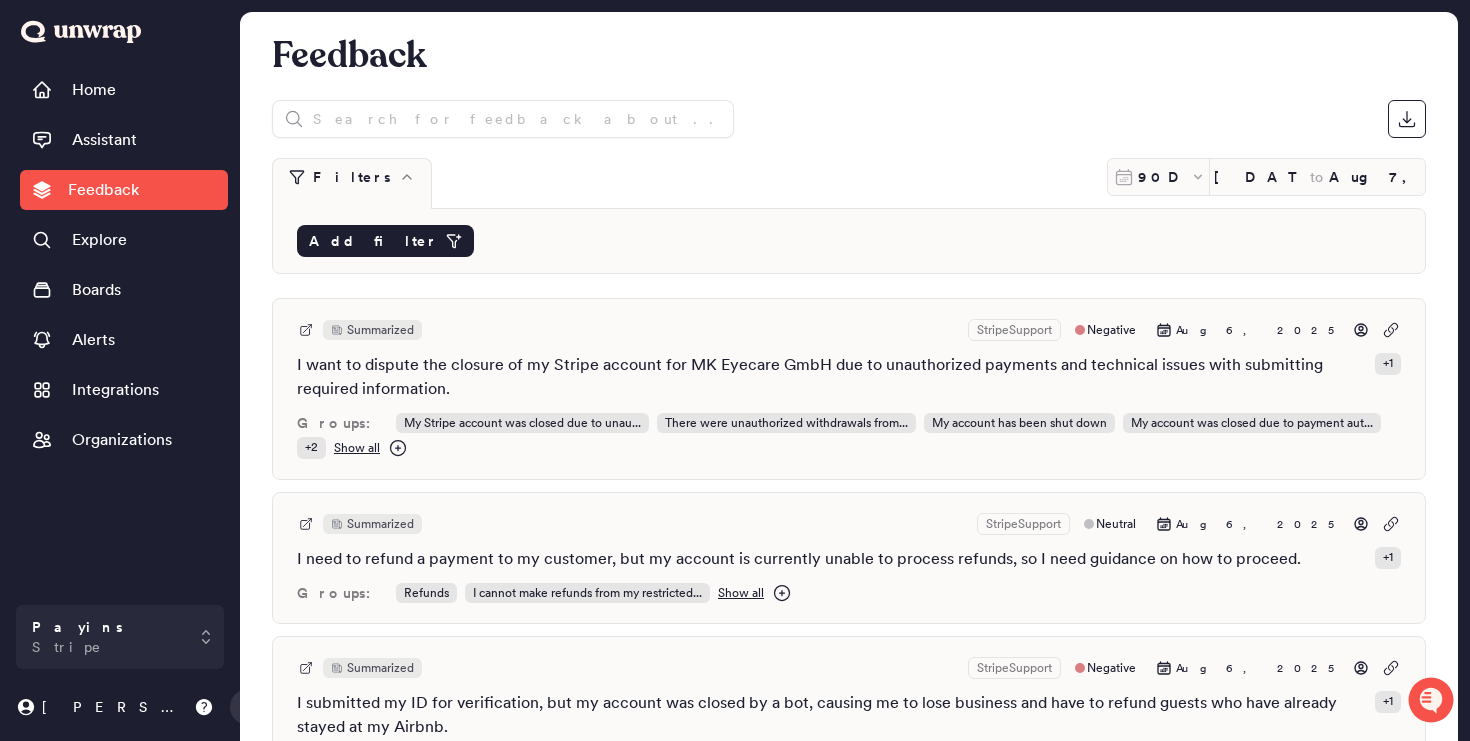 click on "Add filter" at bounding box center (385, 241) 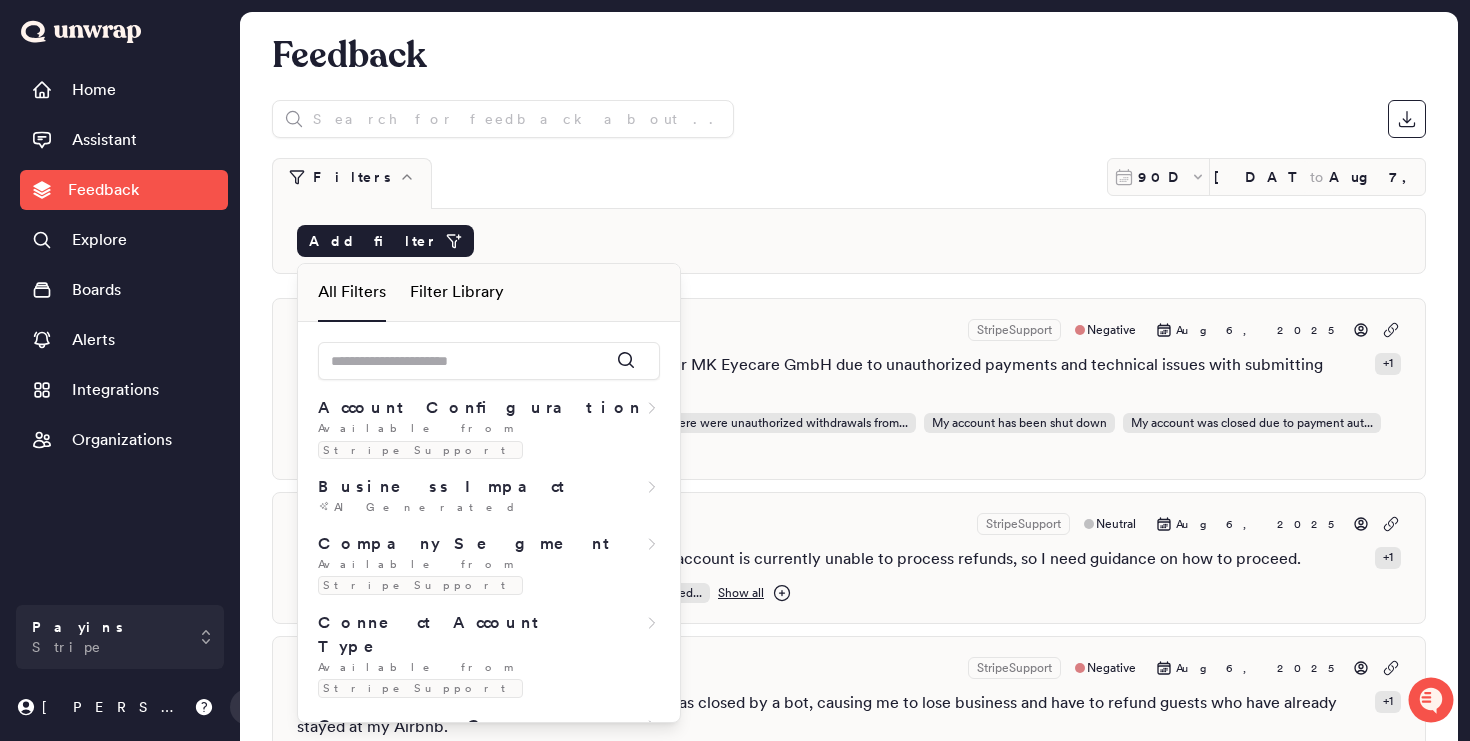 type 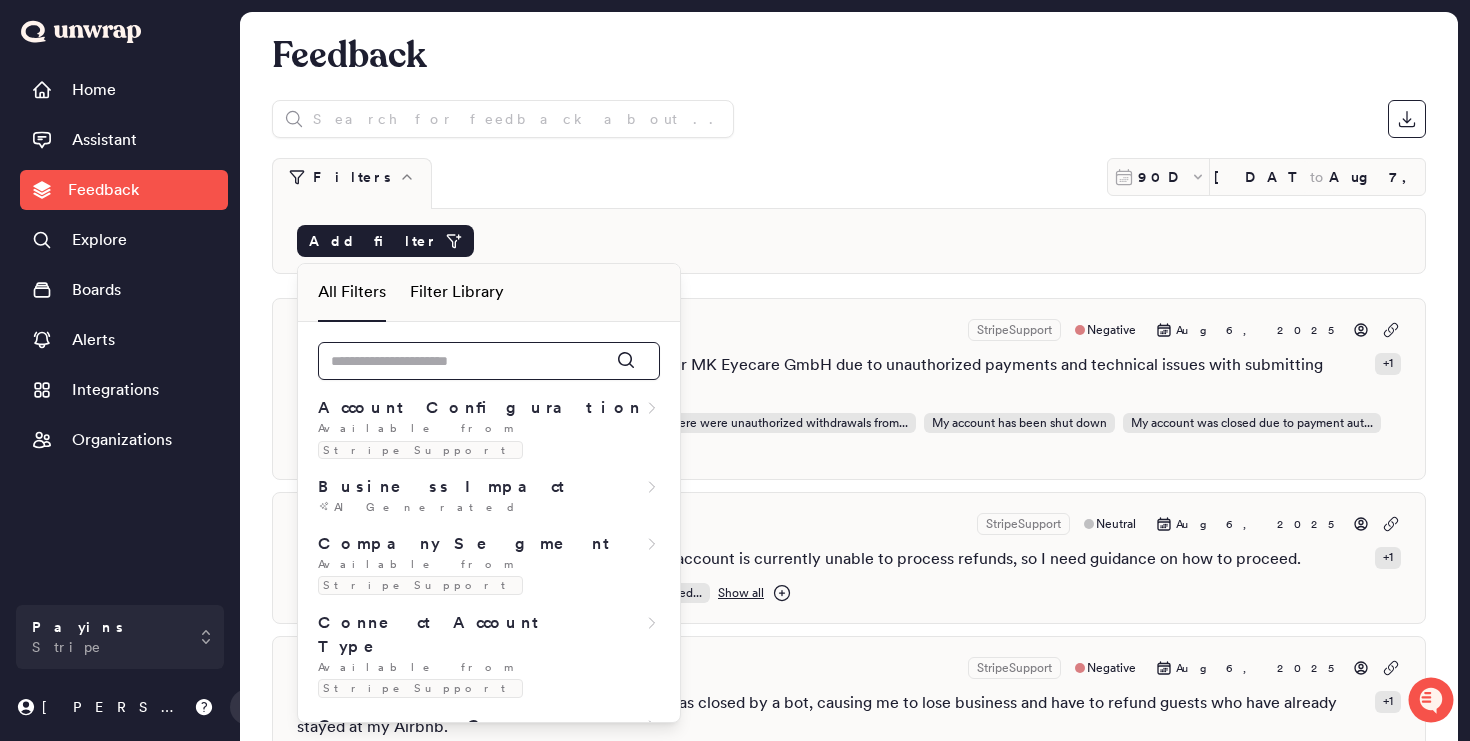 click at bounding box center [489, 361] 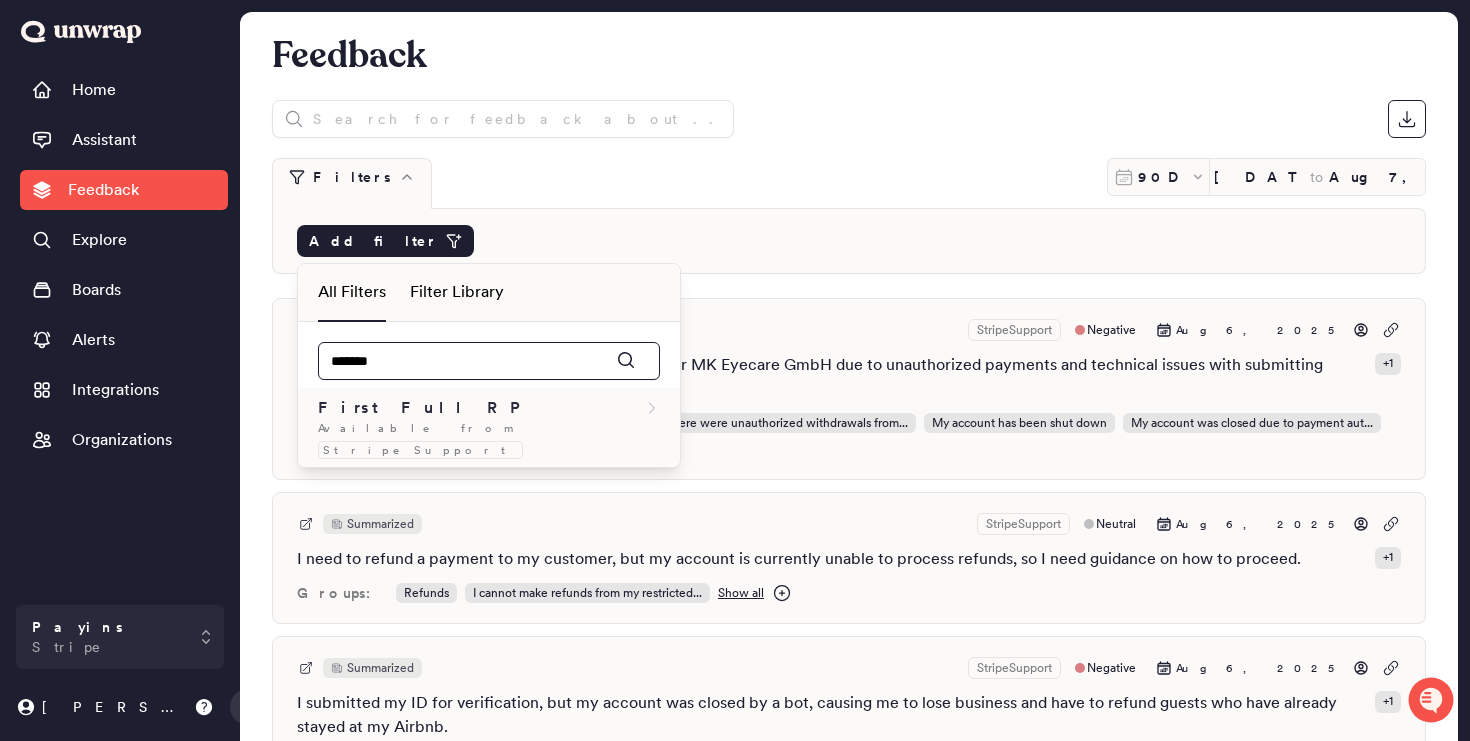 type on "*******" 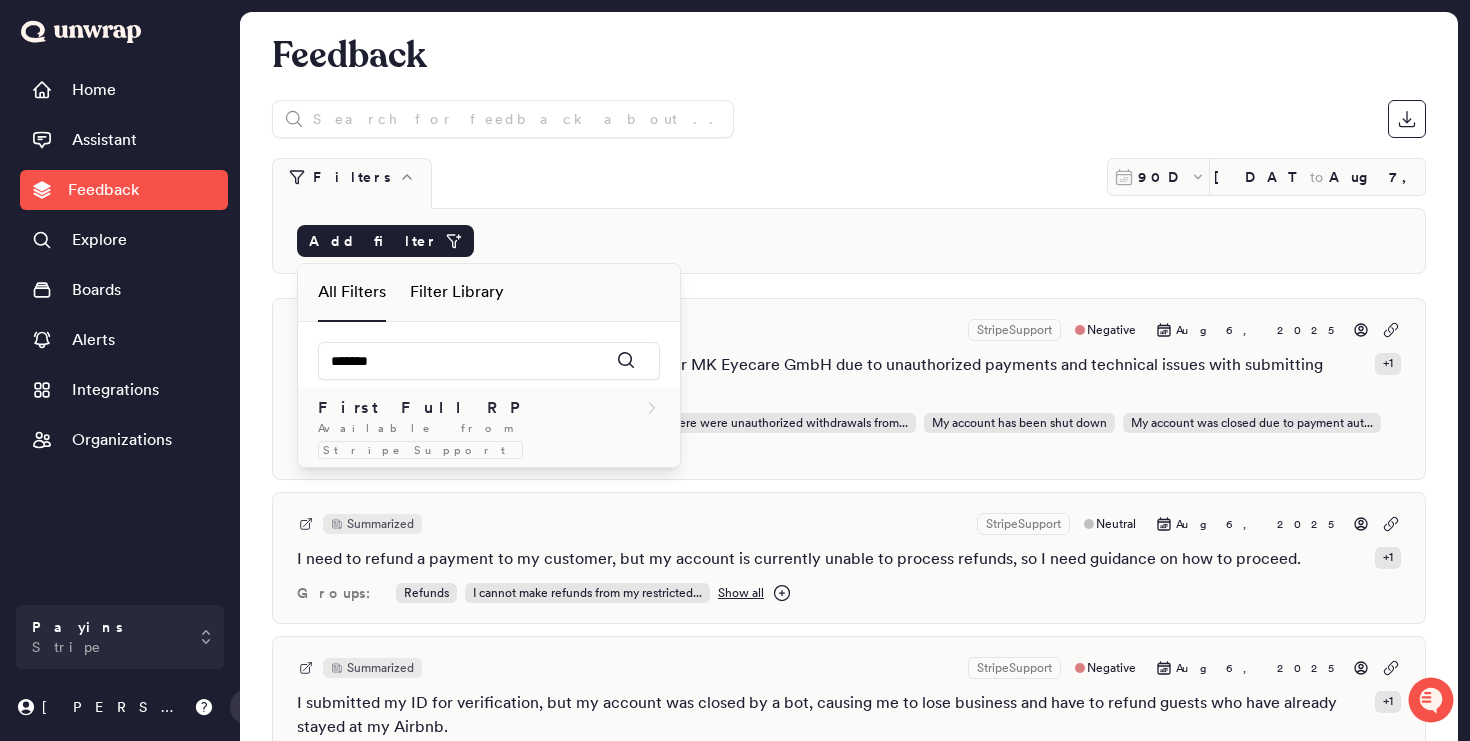 click on "First Full RP" at bounding box center [489, 408] 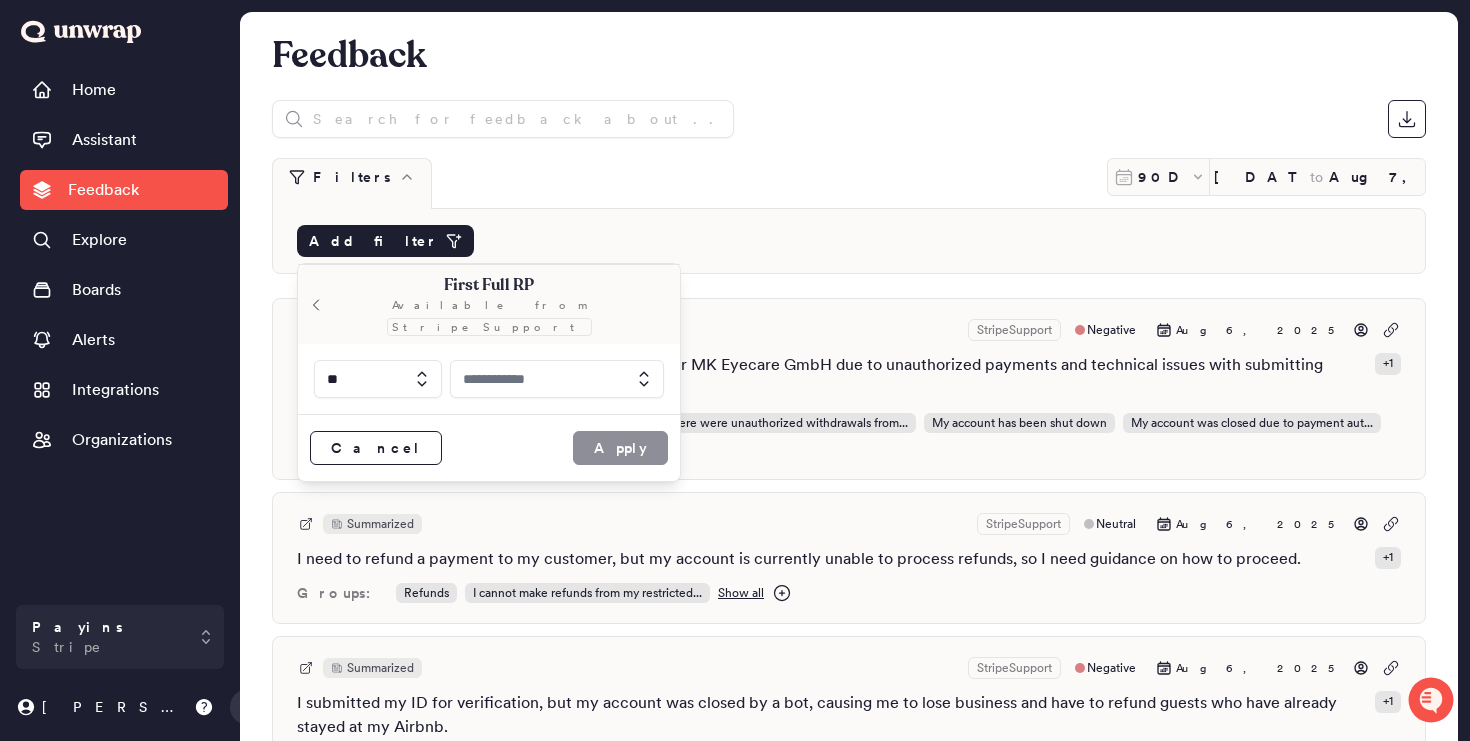 click at bounding box center (557, 379) 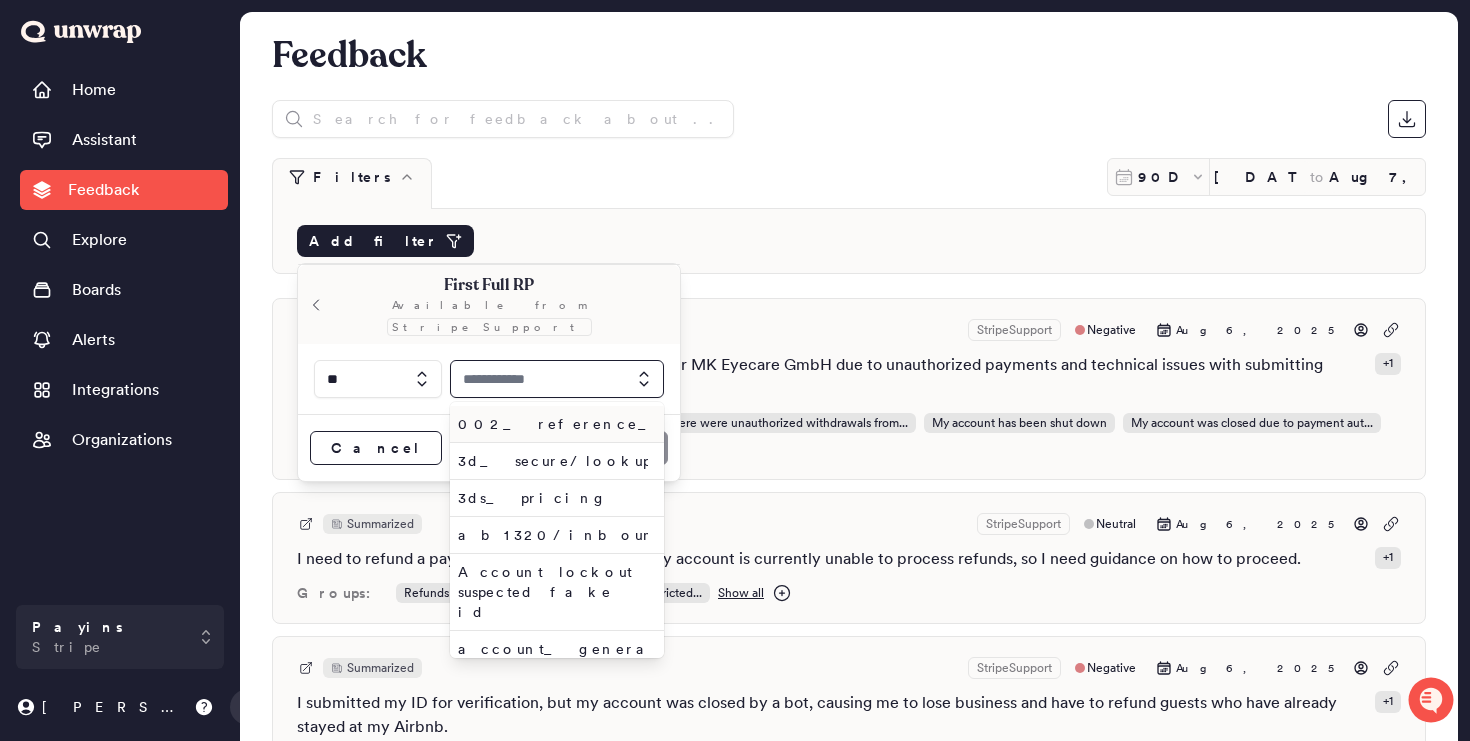 paste on "**********" 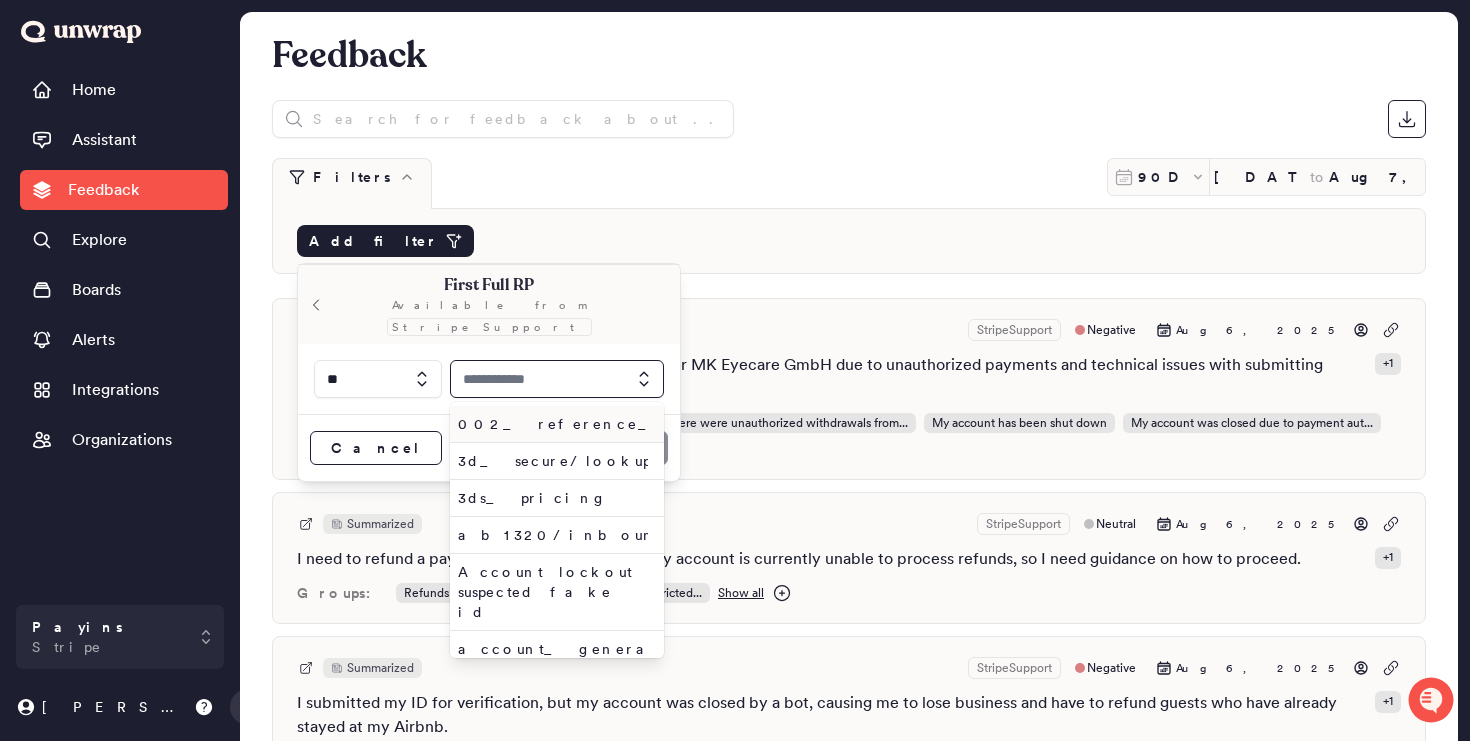 type on "**********" 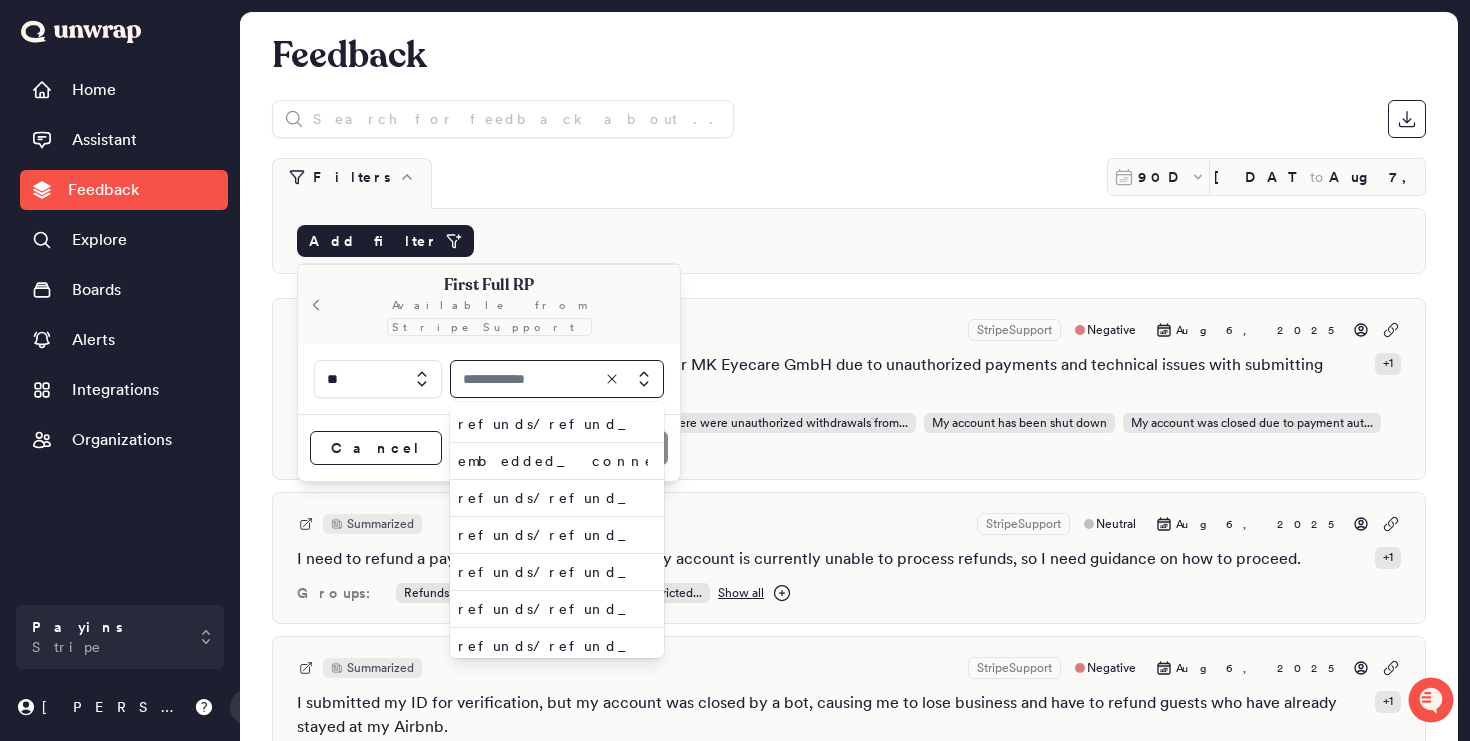 scroll, scrollTop: 0, scrollLeft: 0, axis: both 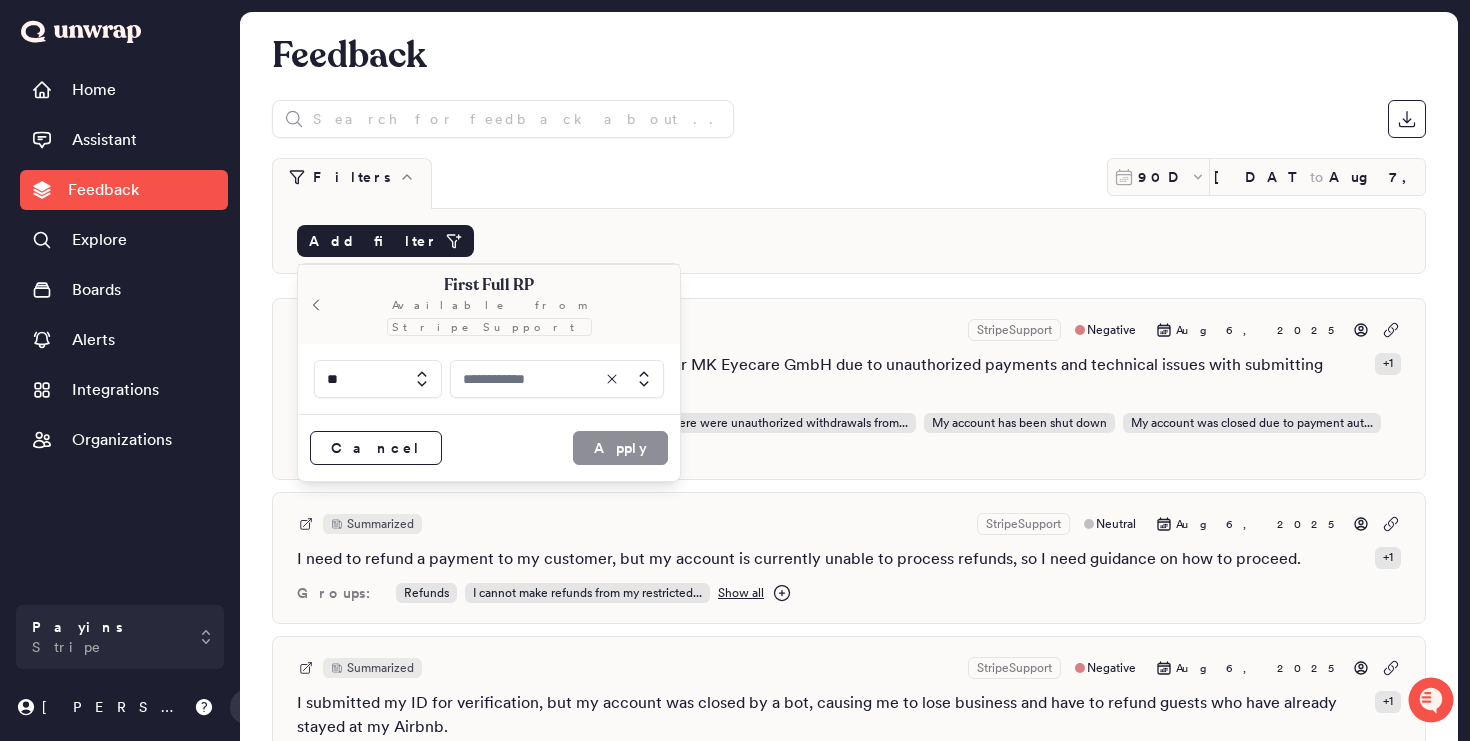 click at bounding box center (557, 379) 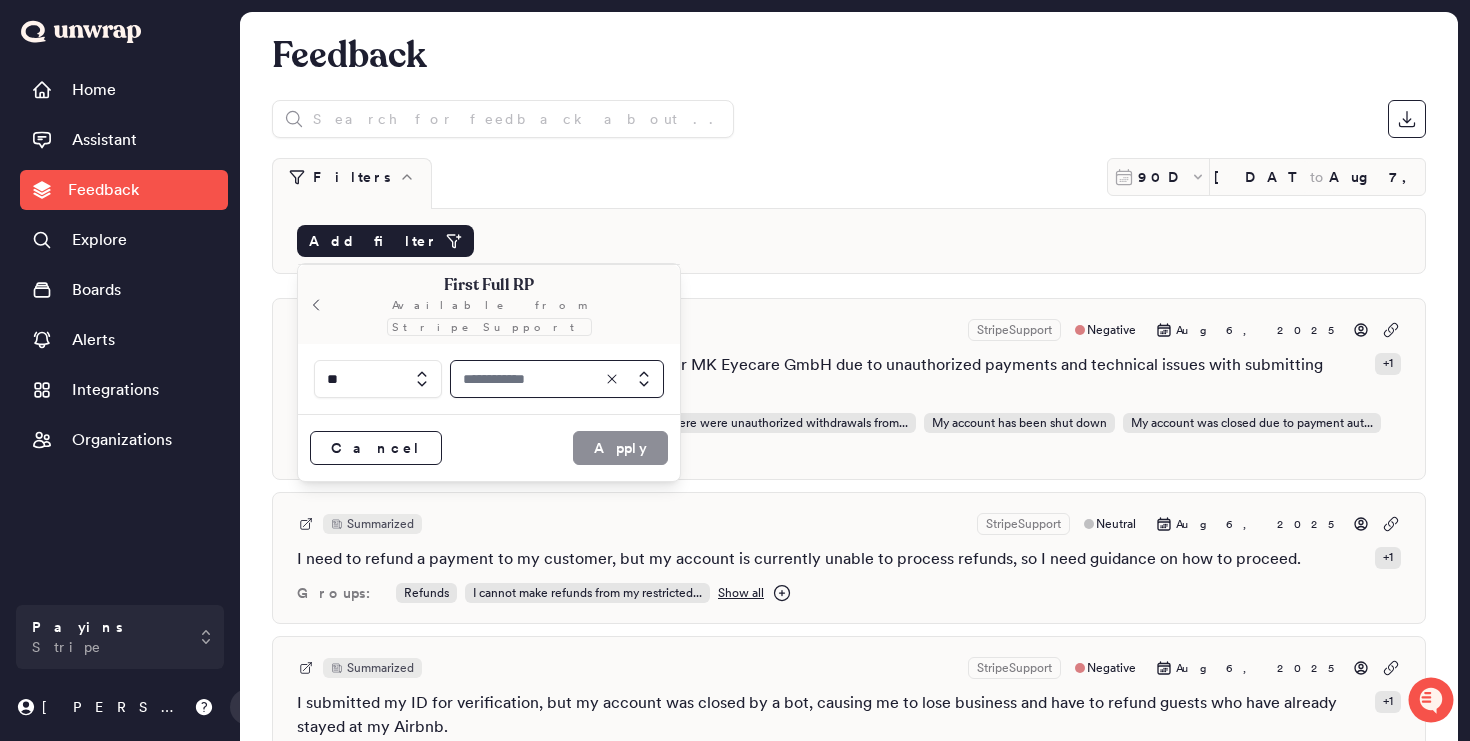 paste on "**********" 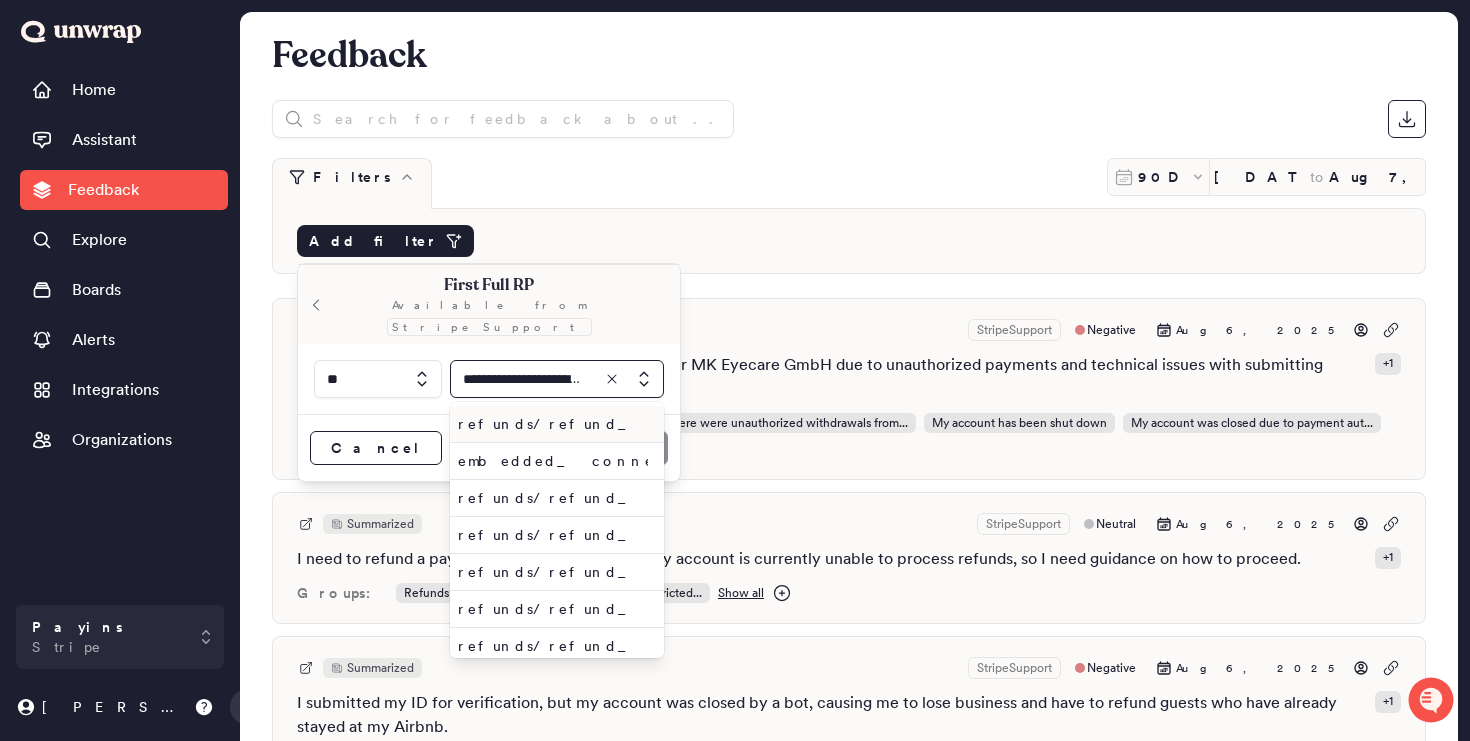 scroll, scrollTop: 0, scrollLeft: 219, axis: horizontal 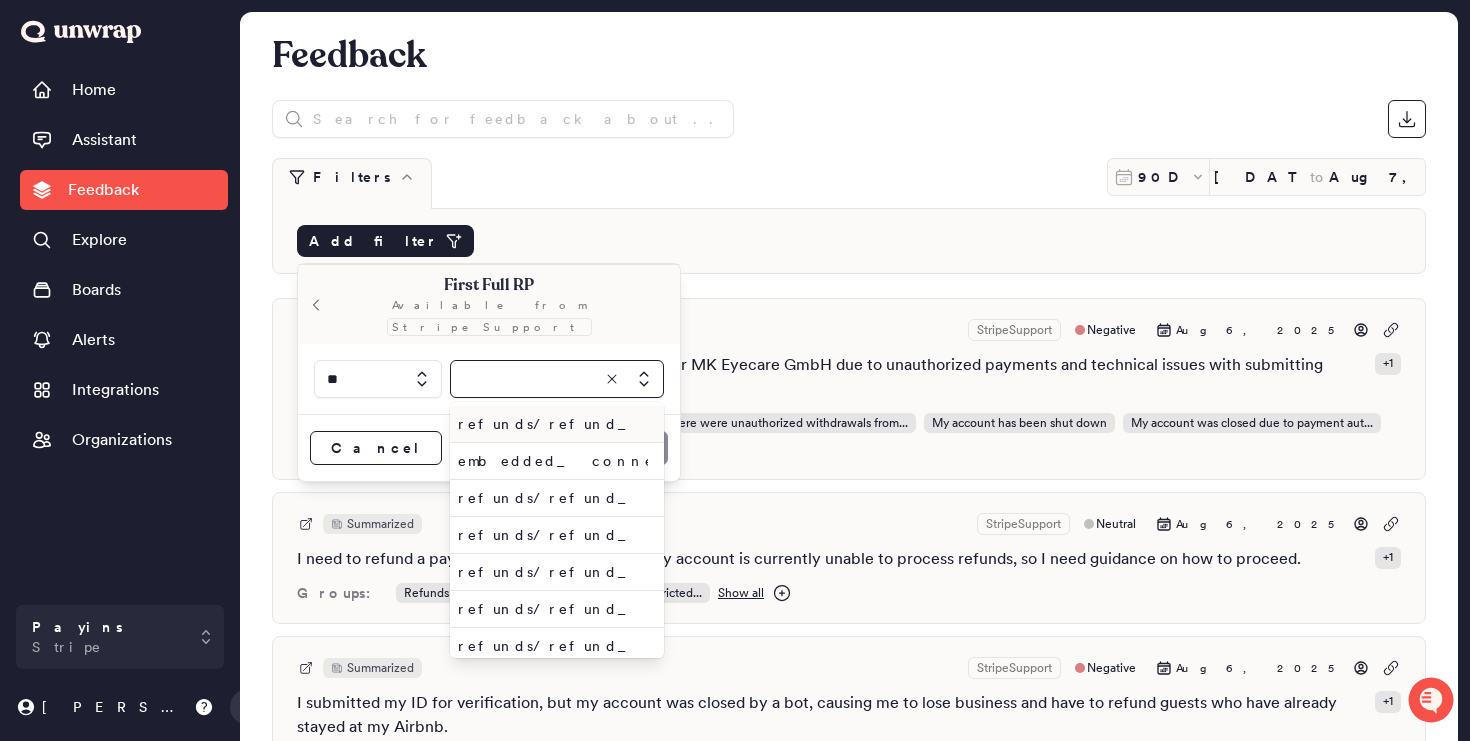 type on "**********" 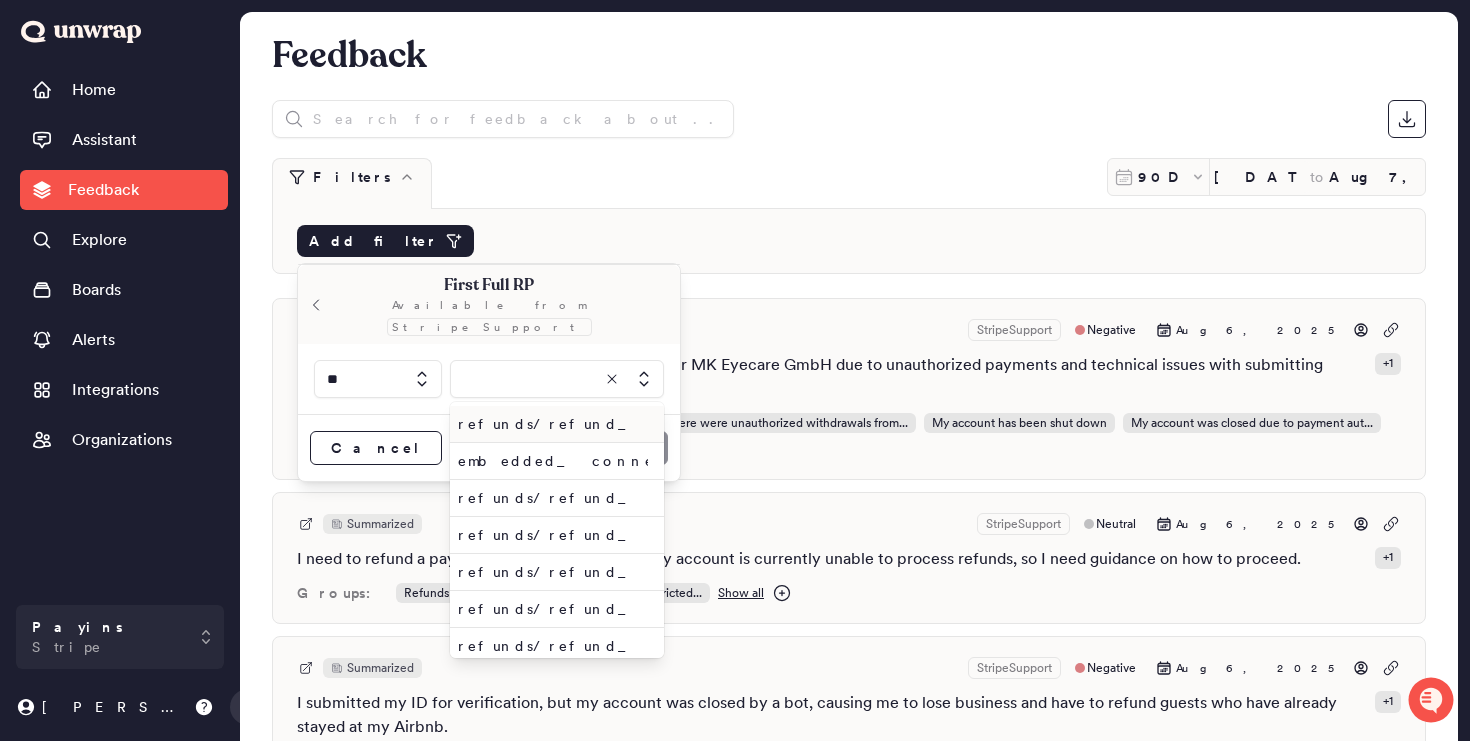 click on "refunds/refund_inquiry/stripe_fee_for_issuing_refund" at bounding box center [553, 424] 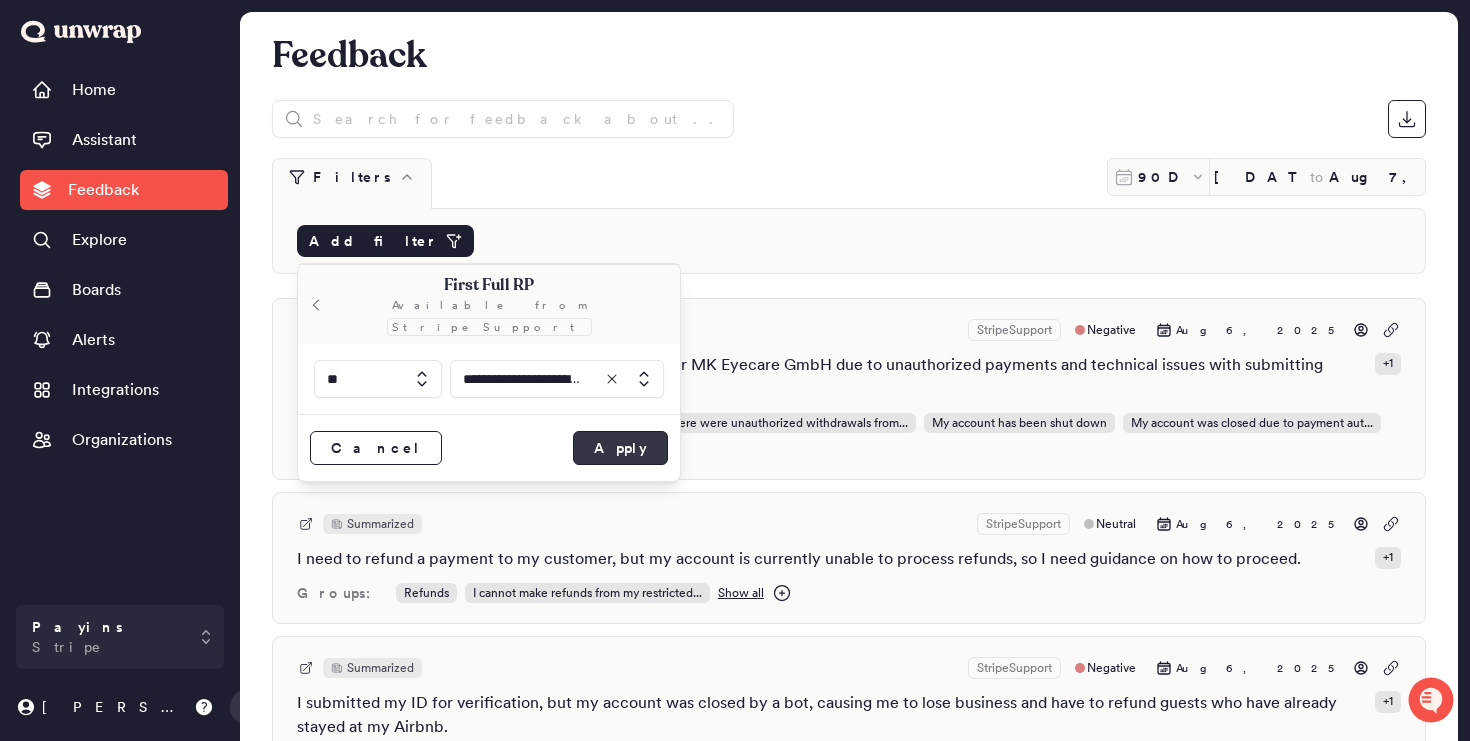 click on "Apply" at bounding box center (620, 448) 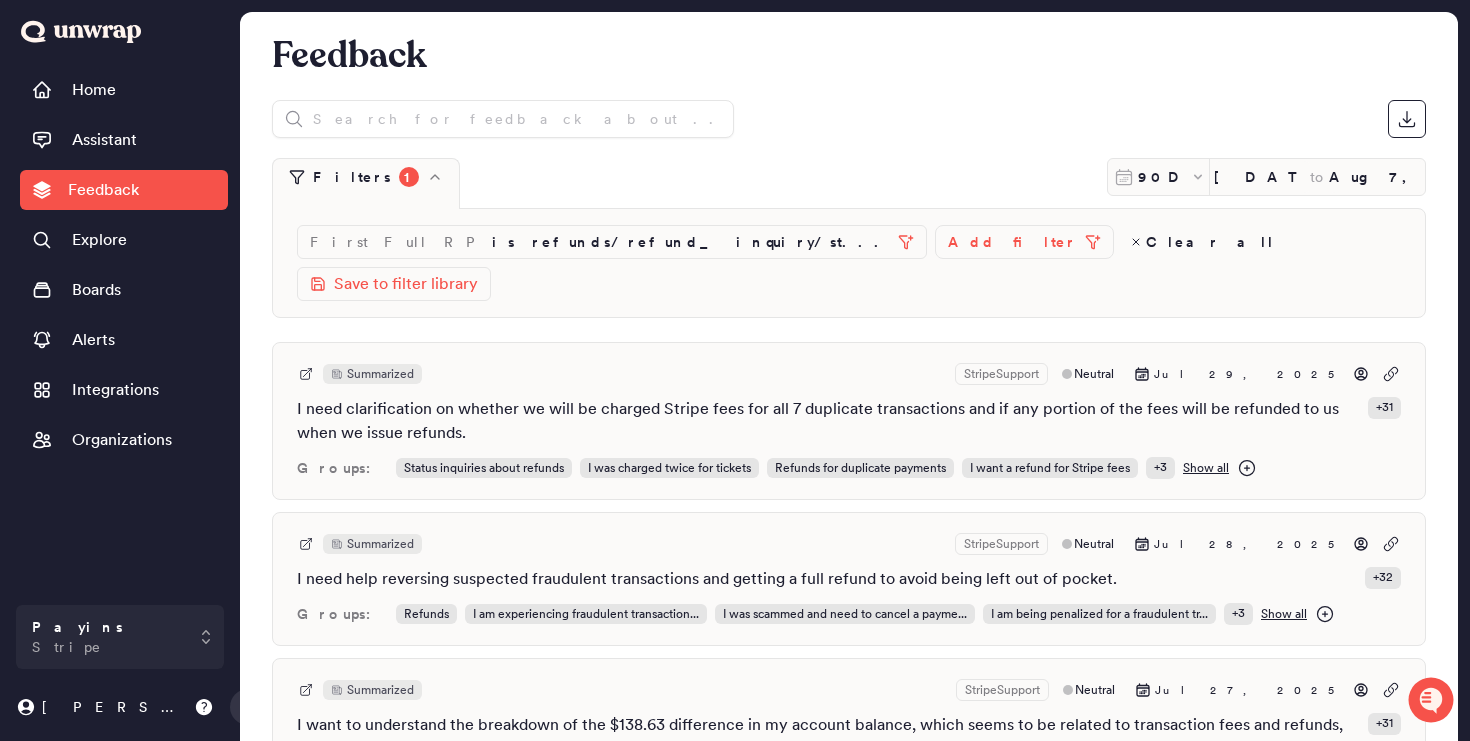 click on "Add filter" at bounding box center [1012, 242] 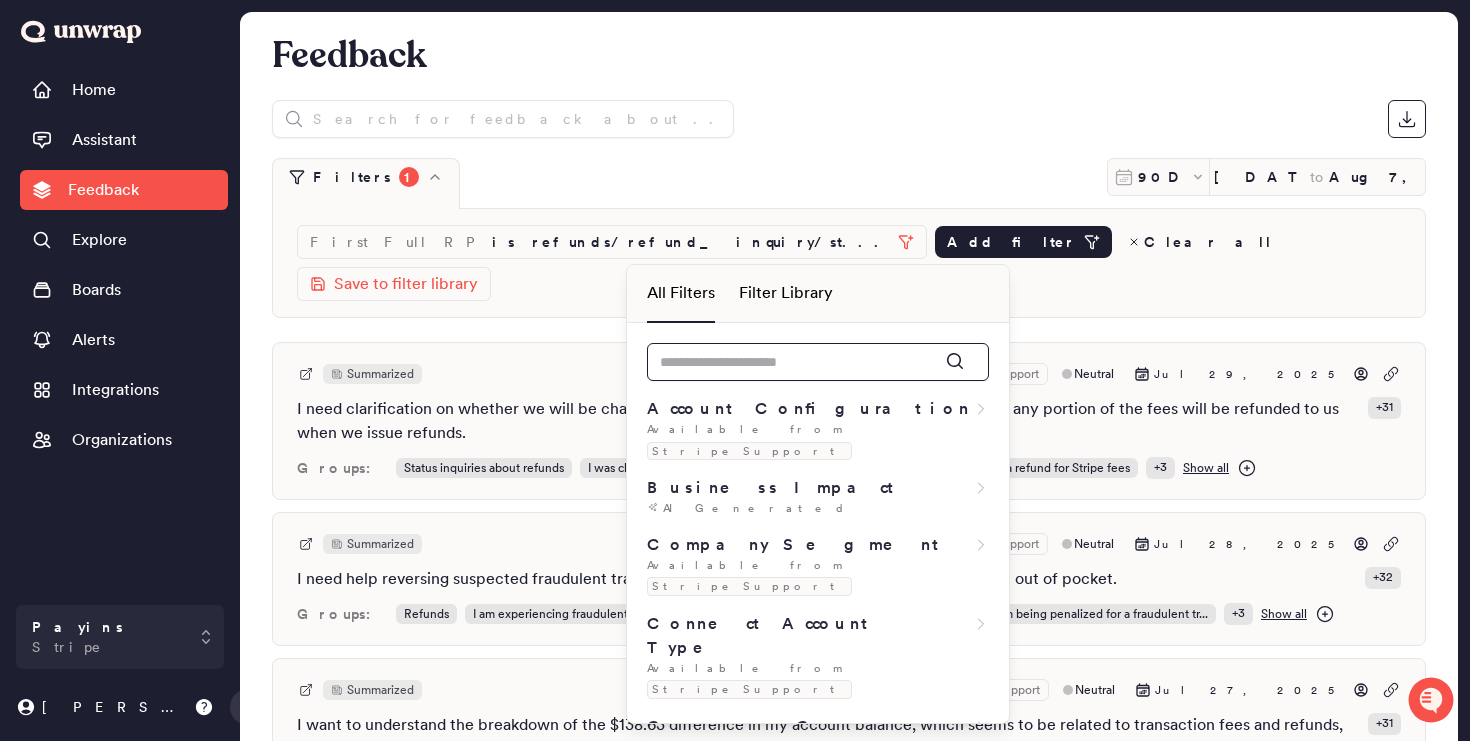 click at bounding box center (818, 362) 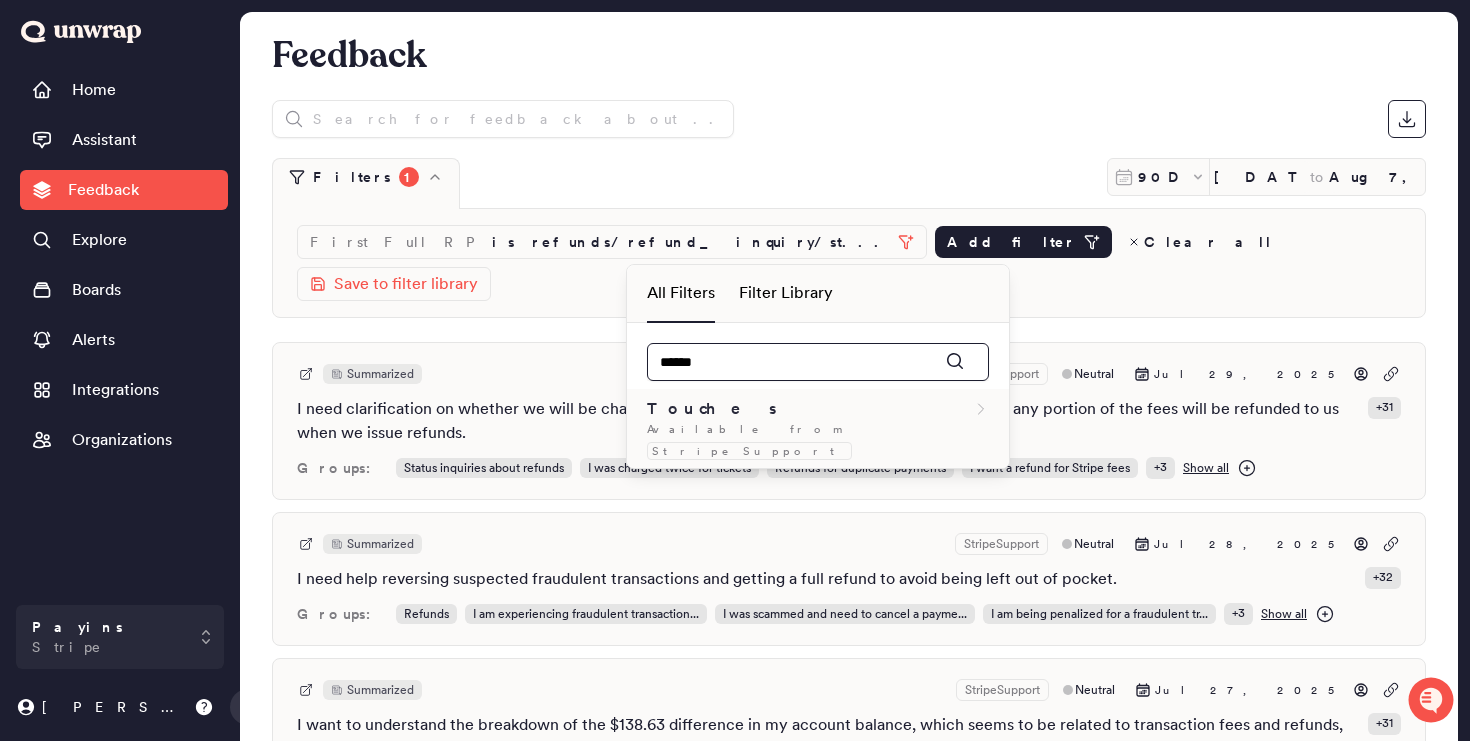 type on "******" 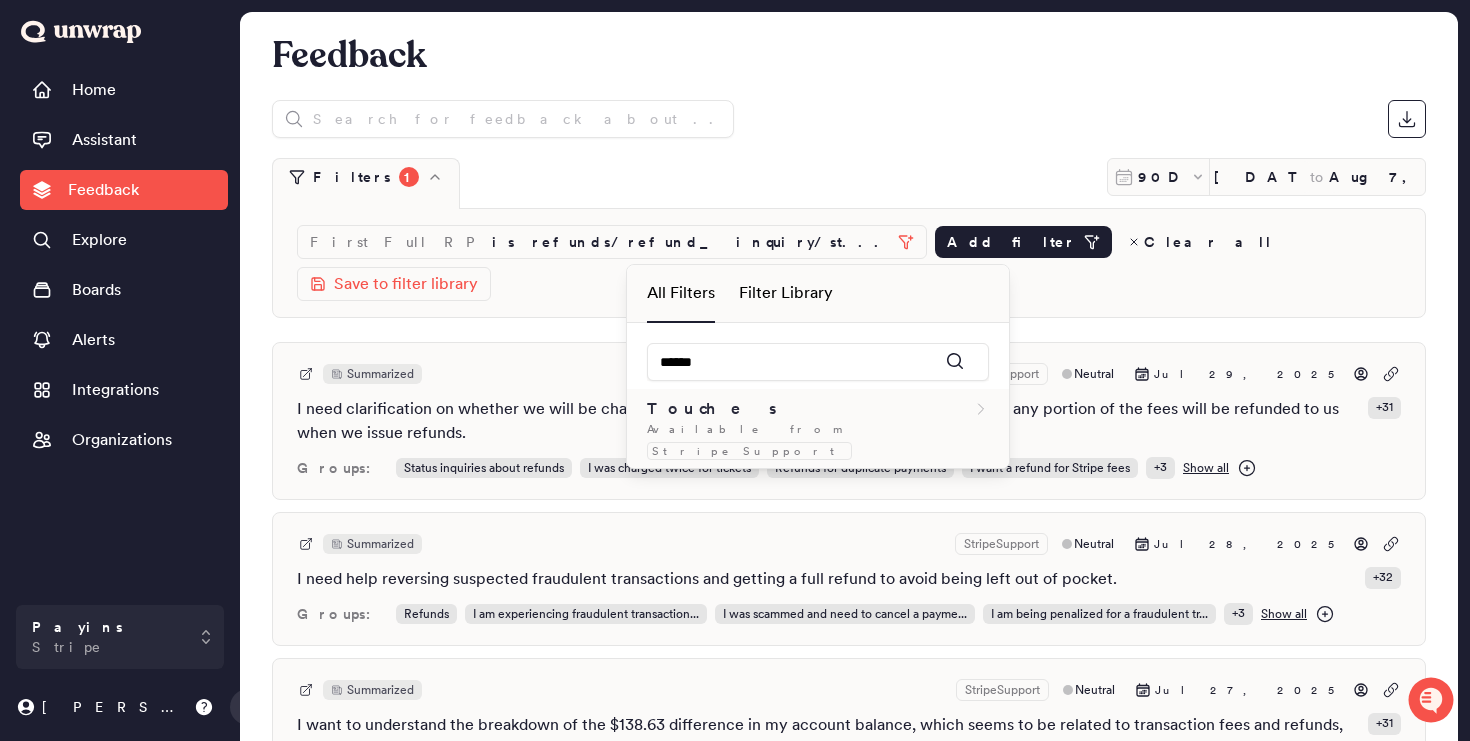 click on "StripeSupport" at bounding box center (749, 451) 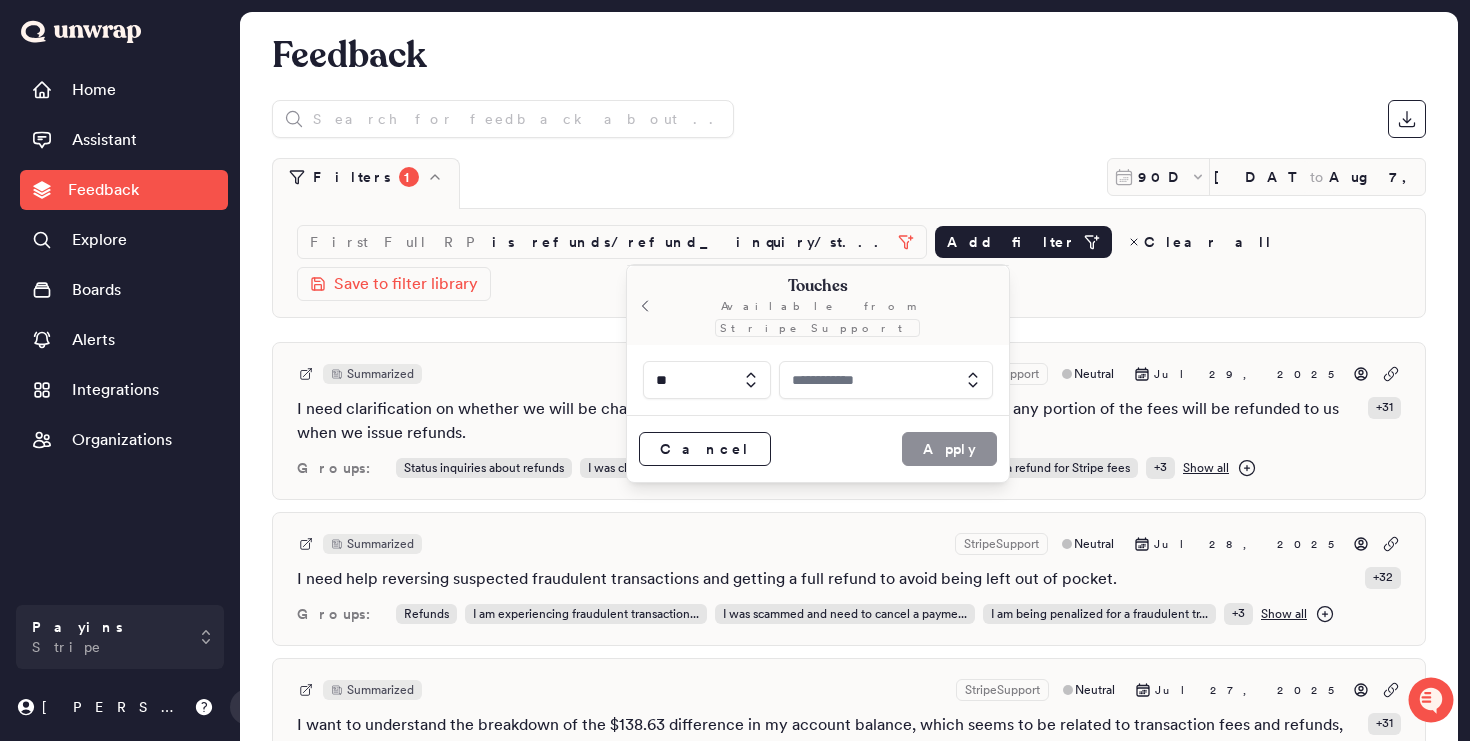 click at bounding box center [886, 380] 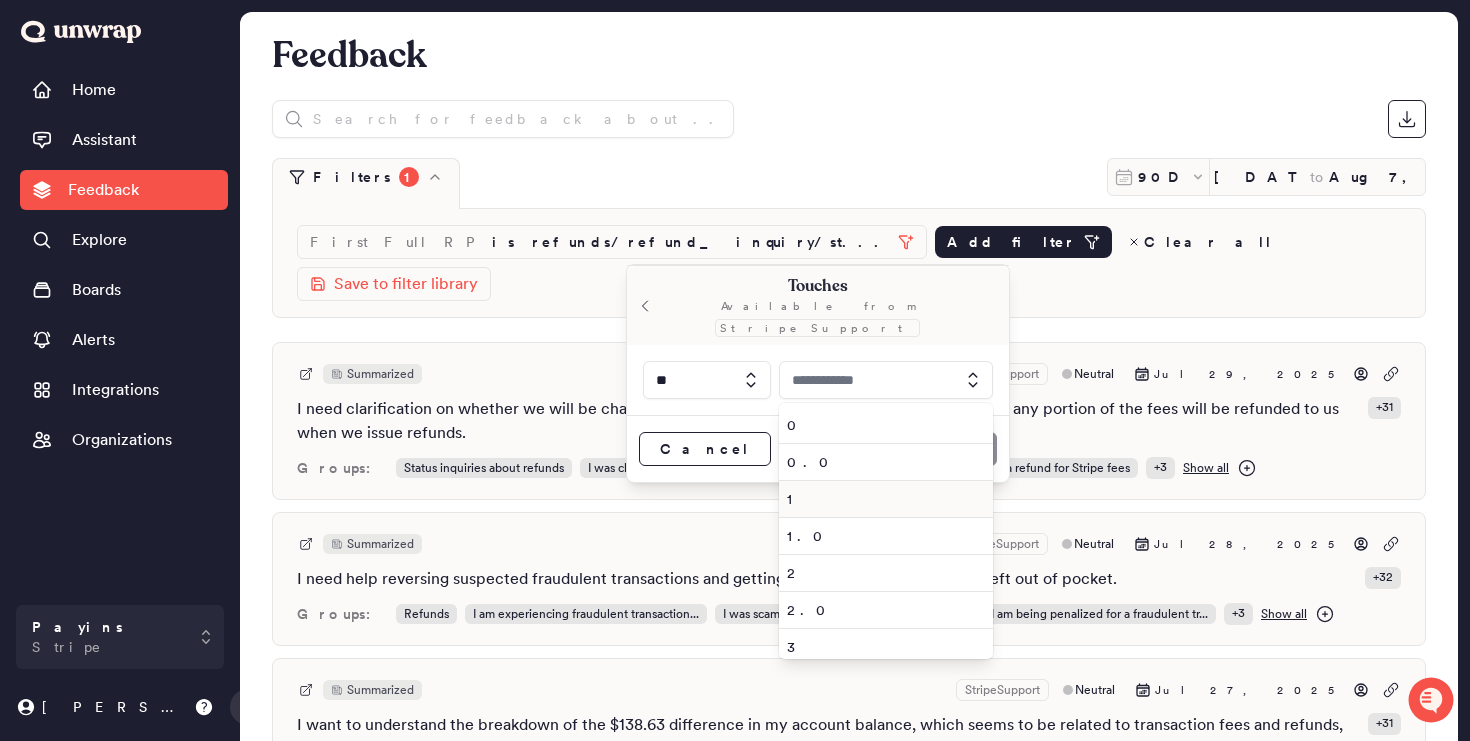 click on "1" at bounding box center (882, 499) 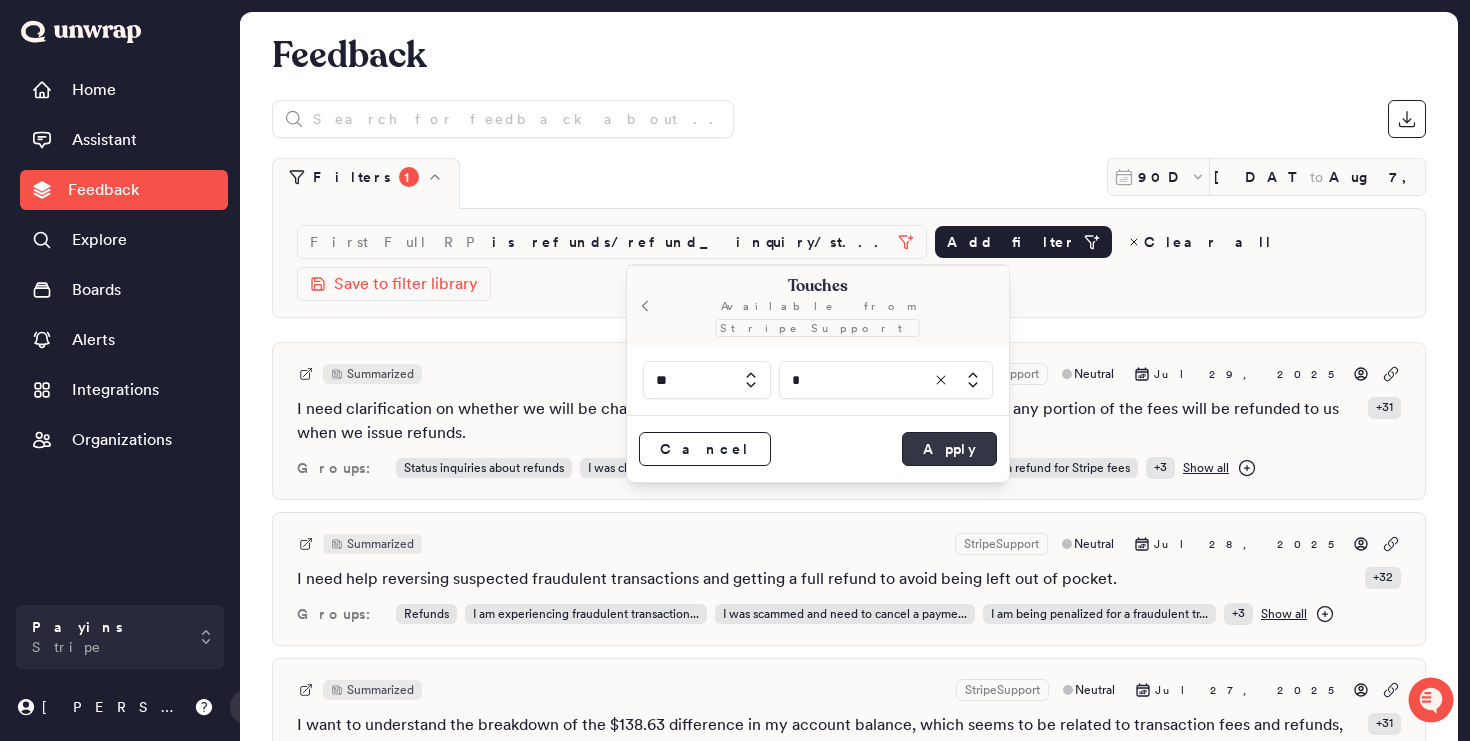 click on "Apply" at bounding box center (949, 449) 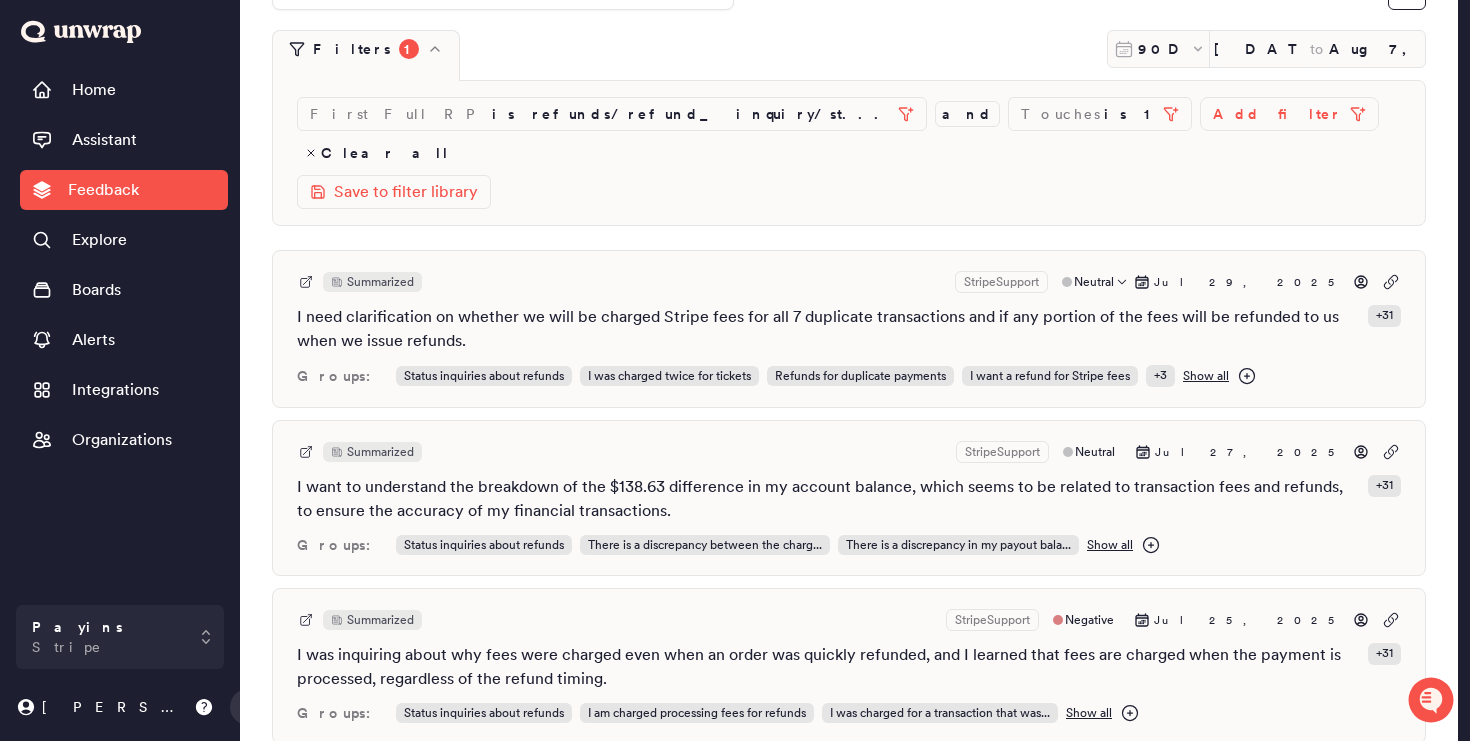 scroll, scrollTop: 127, scrollLeft: 0, axis: vertical 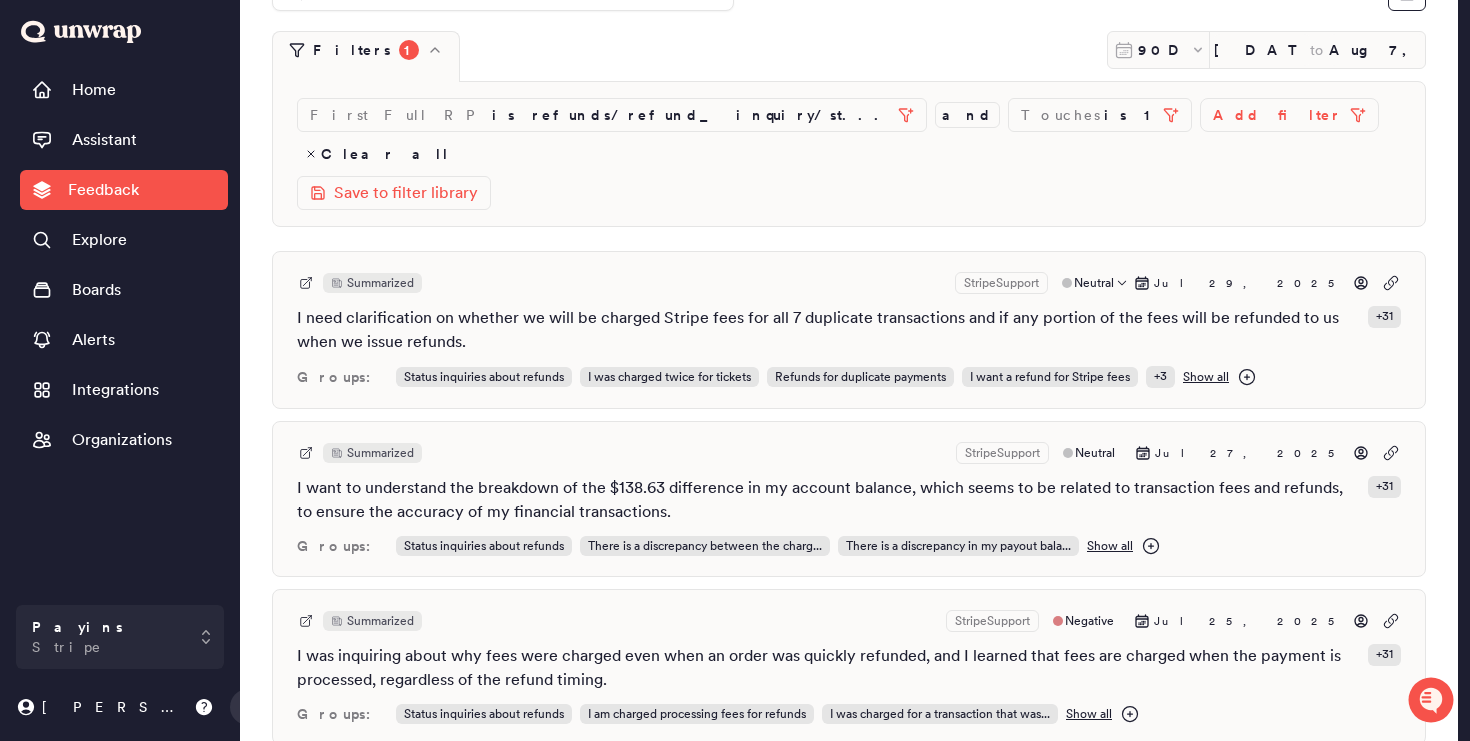 click on "I need clarification on whether we will be charged Stripe fees for all 7 duplicate transactions and if any portion of the fees will be refunded to us when we issue refunds." at bounding box center (828, 330) 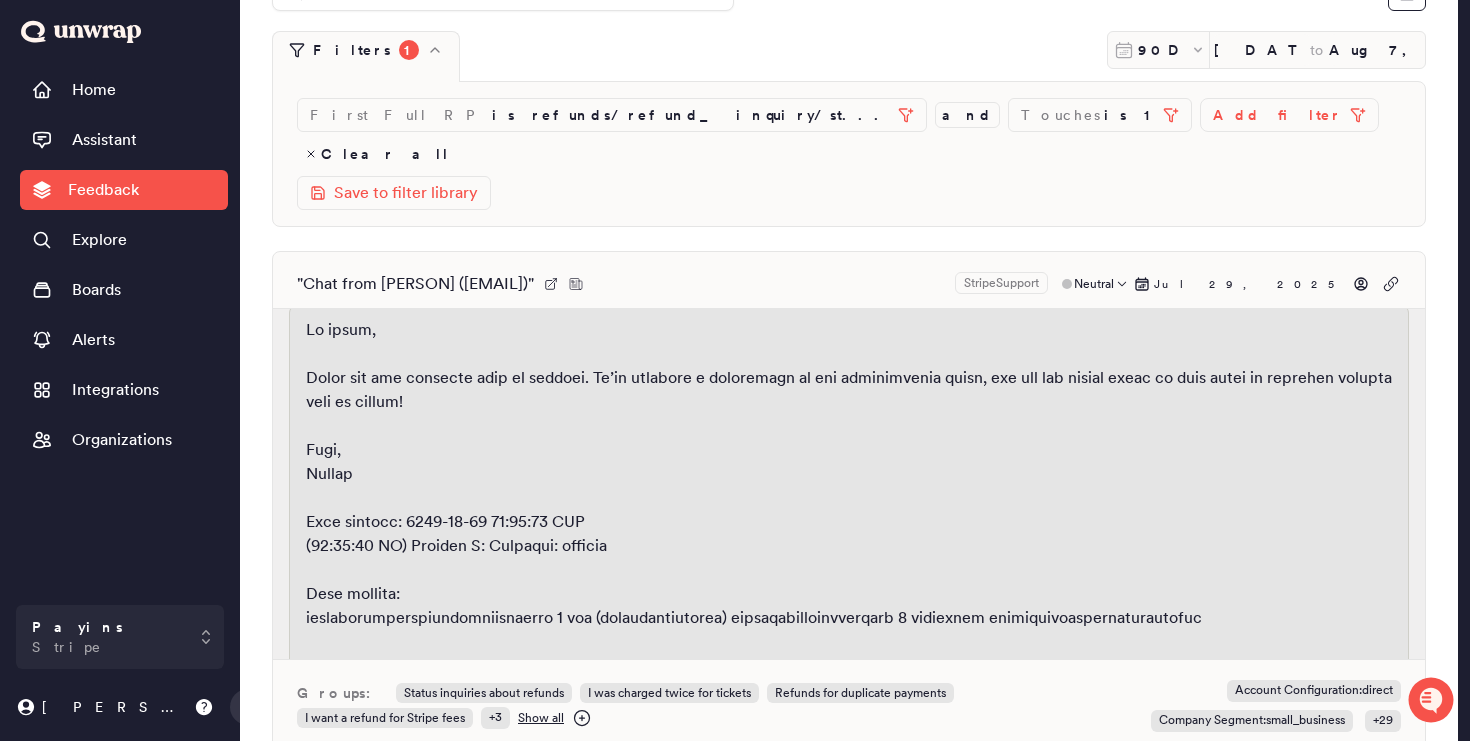 scroll, scrollTop: 0, scrollLeft: 0, axis: both 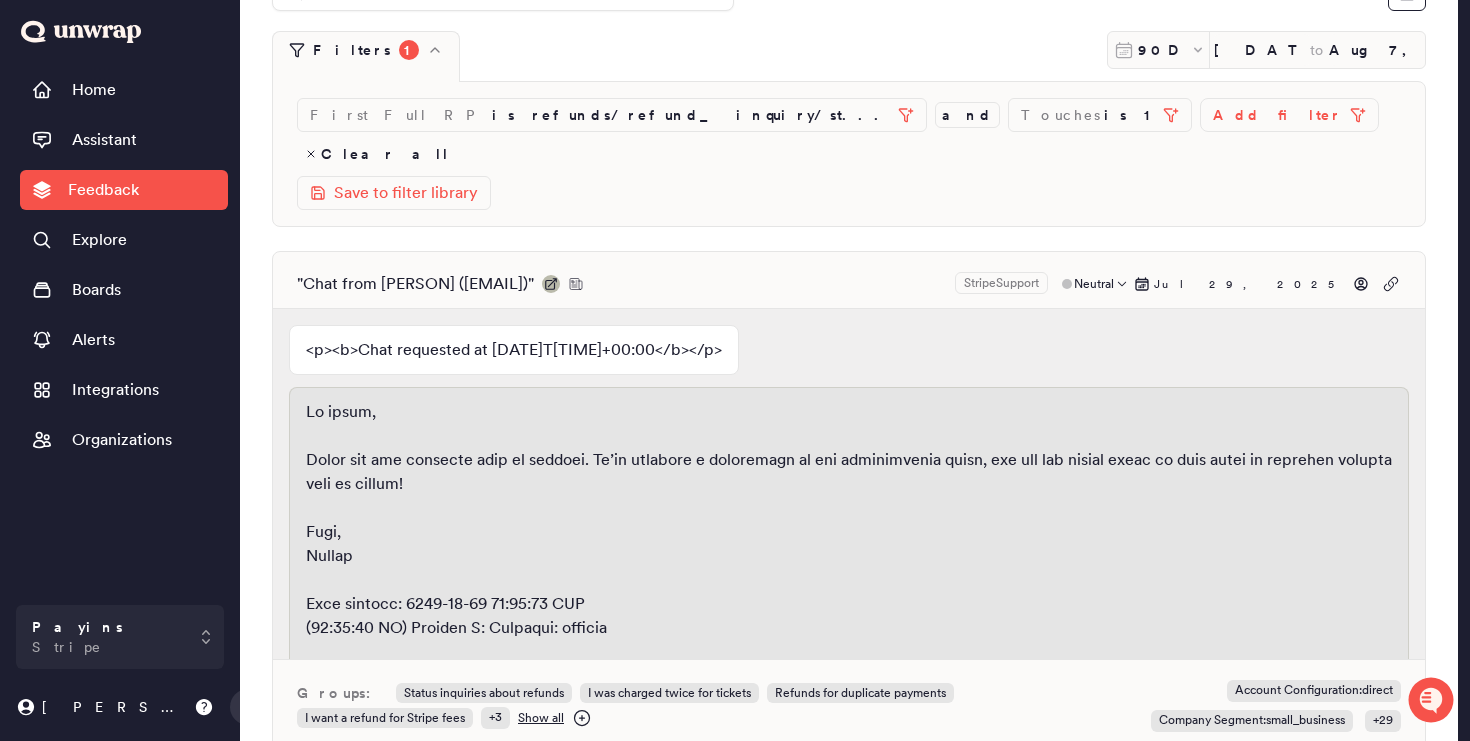 click 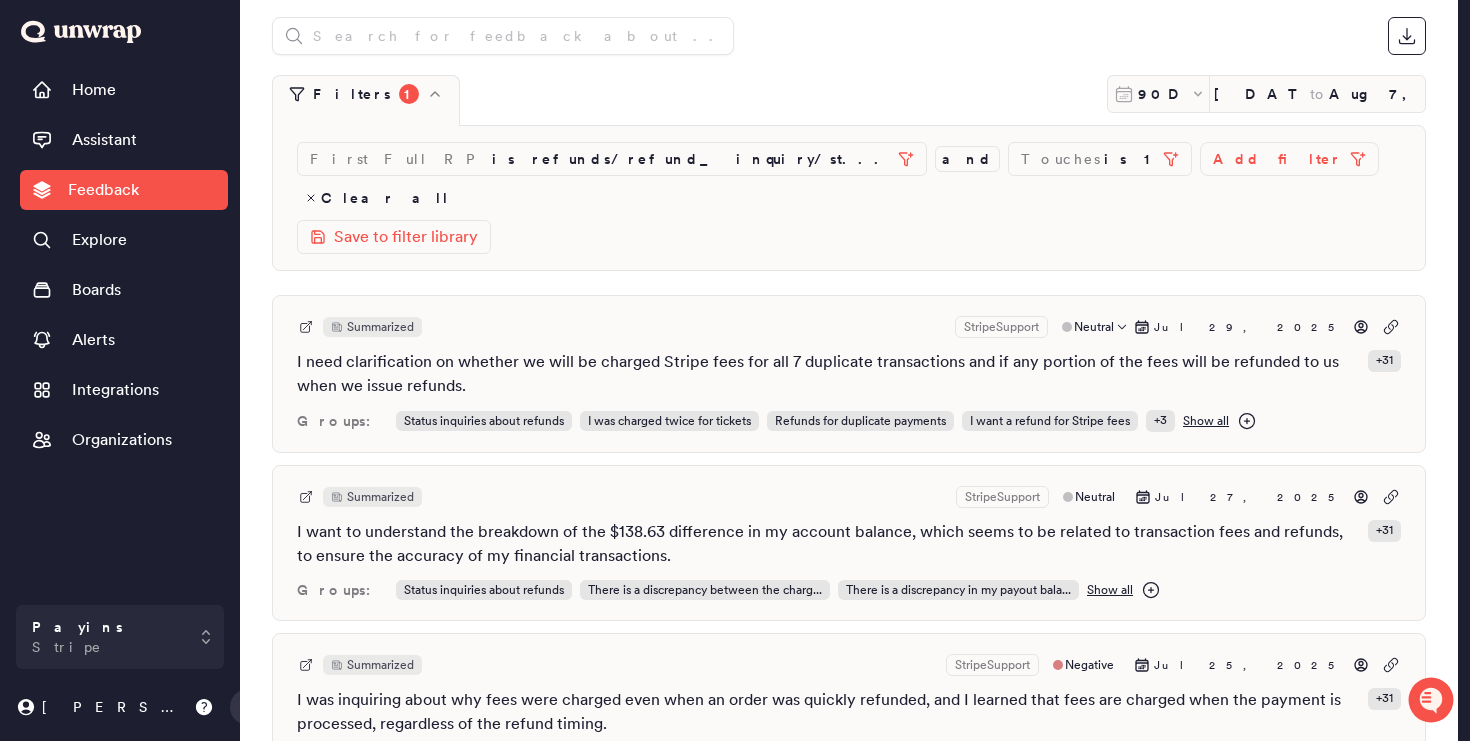 scroll, scrollTop: 40, scrollLeft: 0, axis: vertical 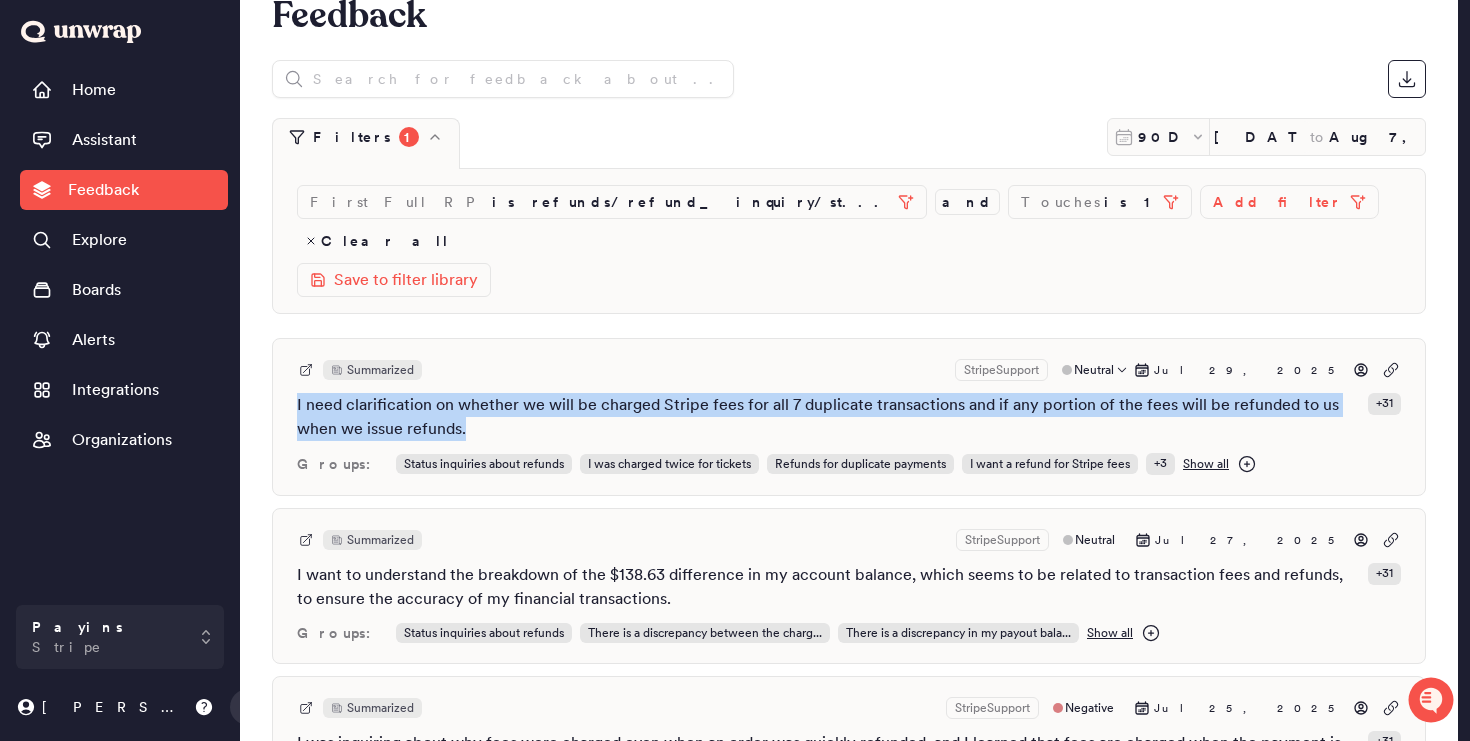 drag, startPoint x: 491, startPoint y: 353, endPoint x: 285, endPoint y: 322, distance: 208.31947 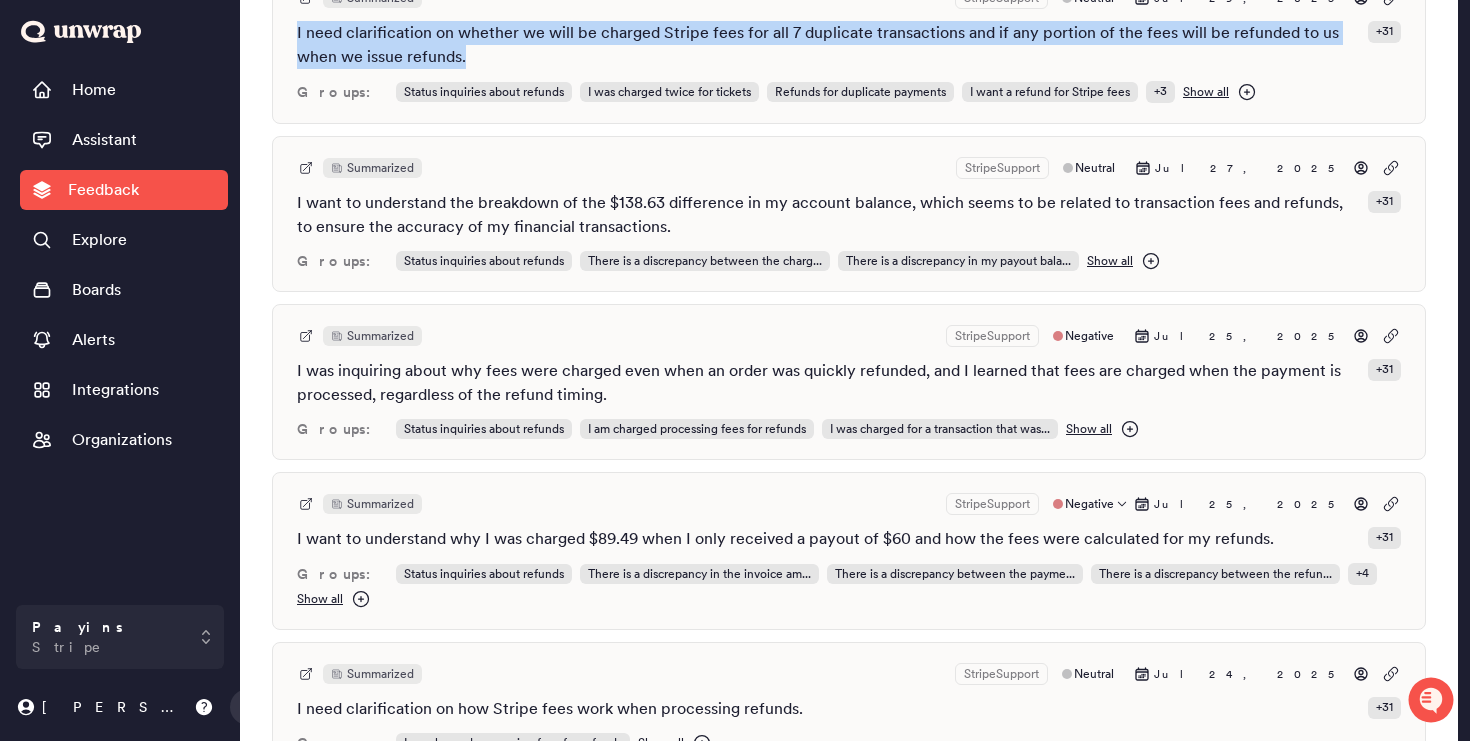 scroll, scrollTop: 441, scrollLeft: 0, axis: vertical 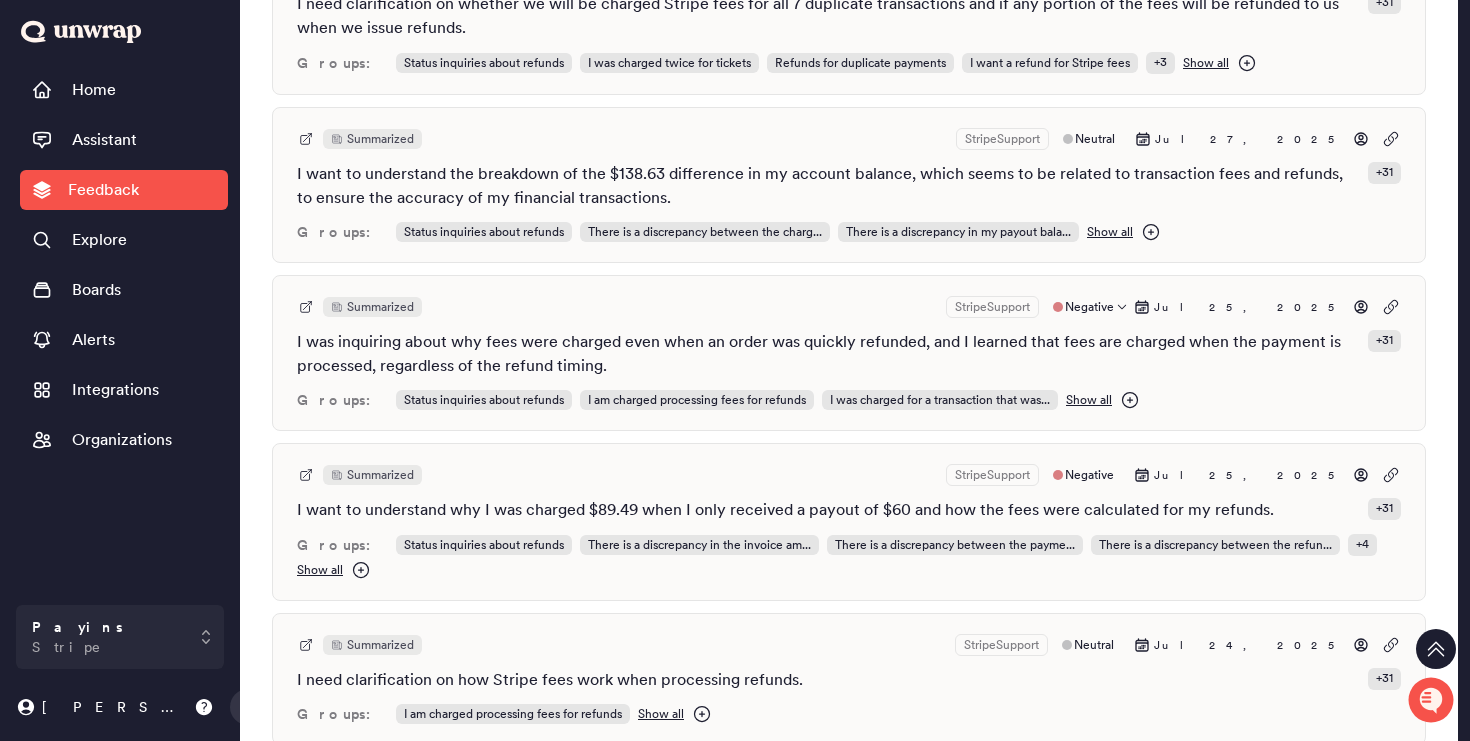 click on "I was inquiring about why fees were charged even when an order was quickly refunded, and I learned that fees are charged when the payment is processed, regardless of the refund timing." at bounding box center [828, 354] 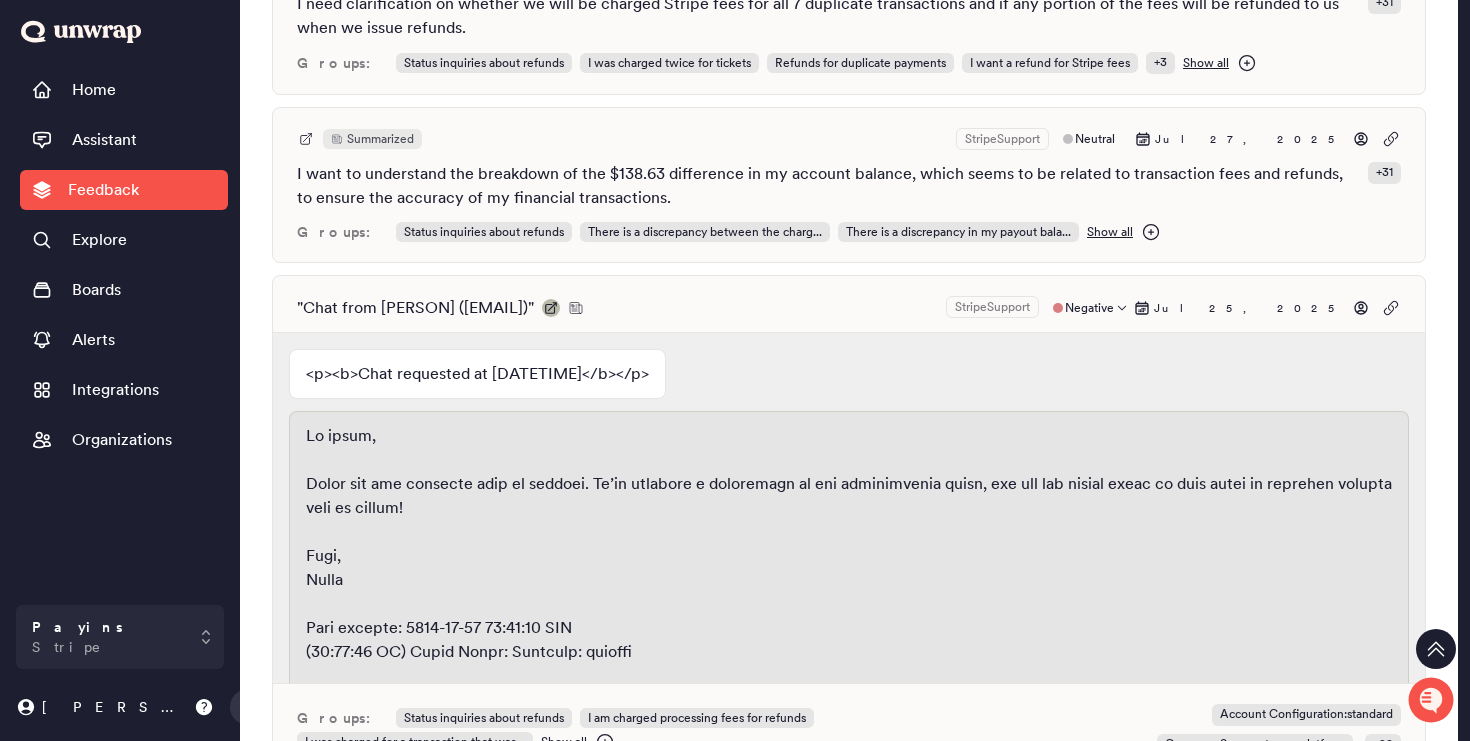 click 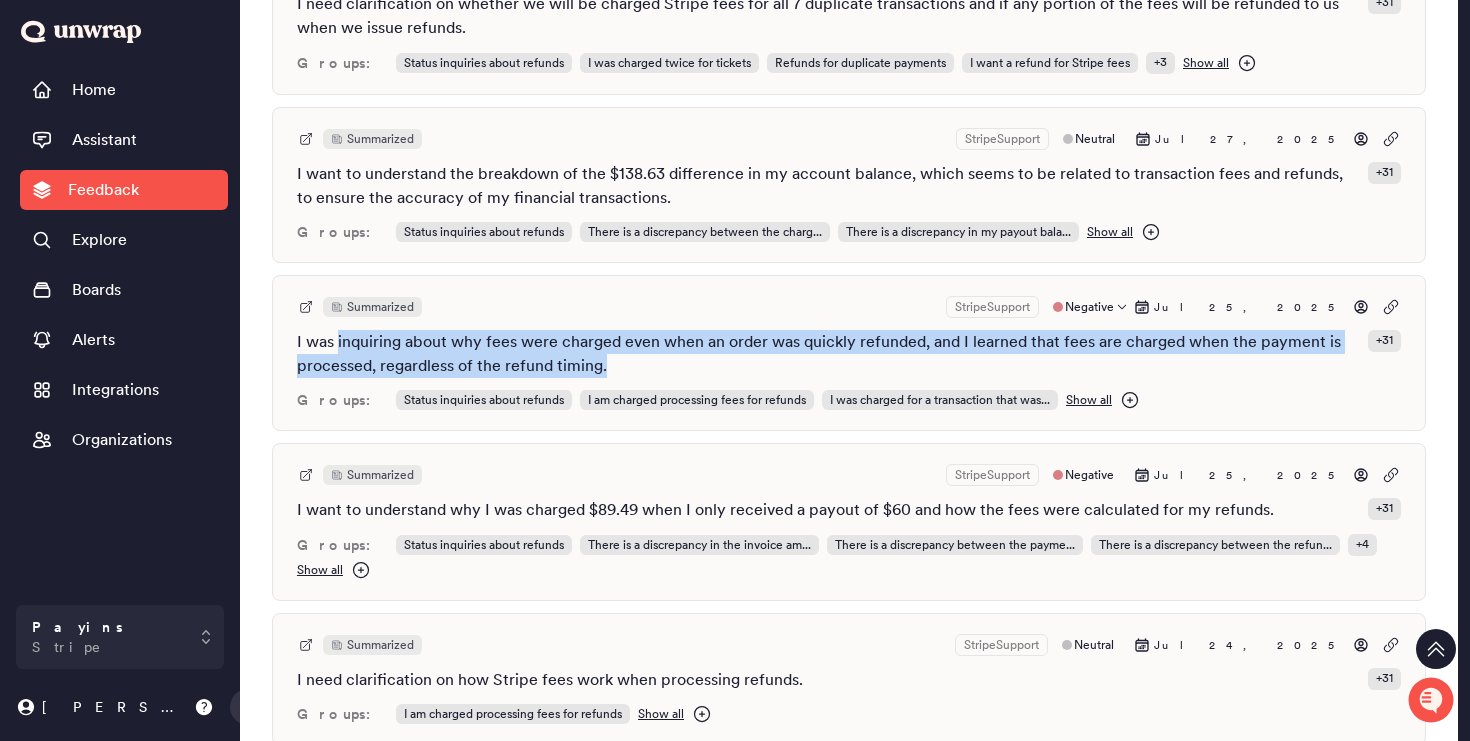 drag, startPoint x: 629, startPoint y: 290, endPoint x: 339, endPoint y: 270, distance: 290.68884 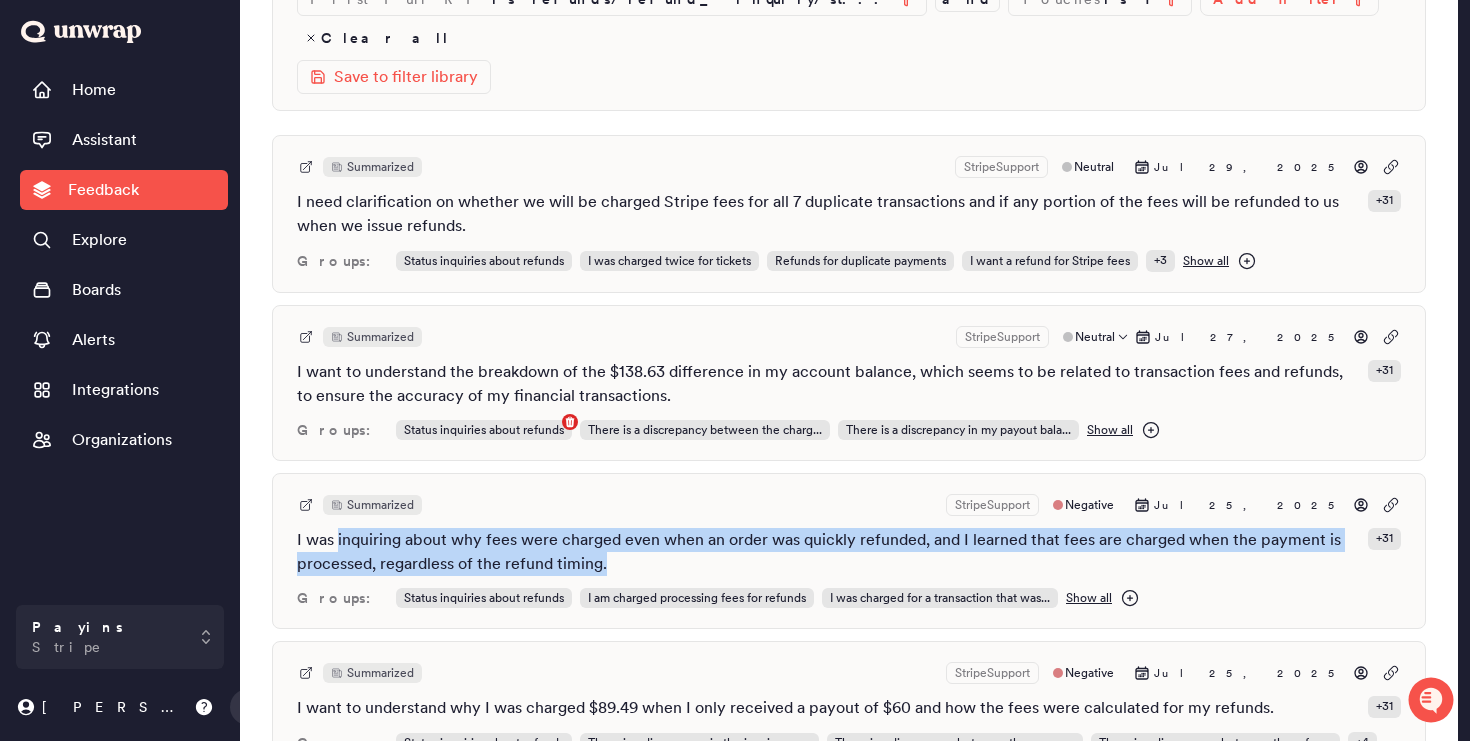 scroll, scrollTop: 225, scrollLeft: 0, axis: vertical 